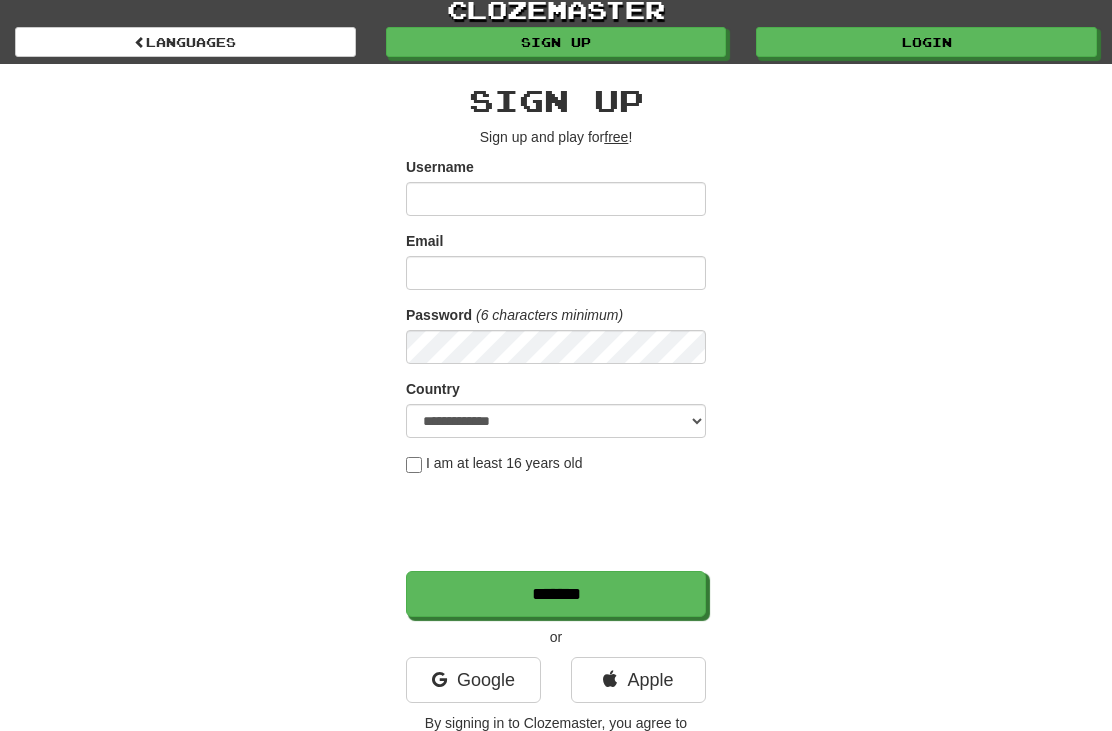 scroll, scrollTop: 0, scrollLeft: 0, axis: both 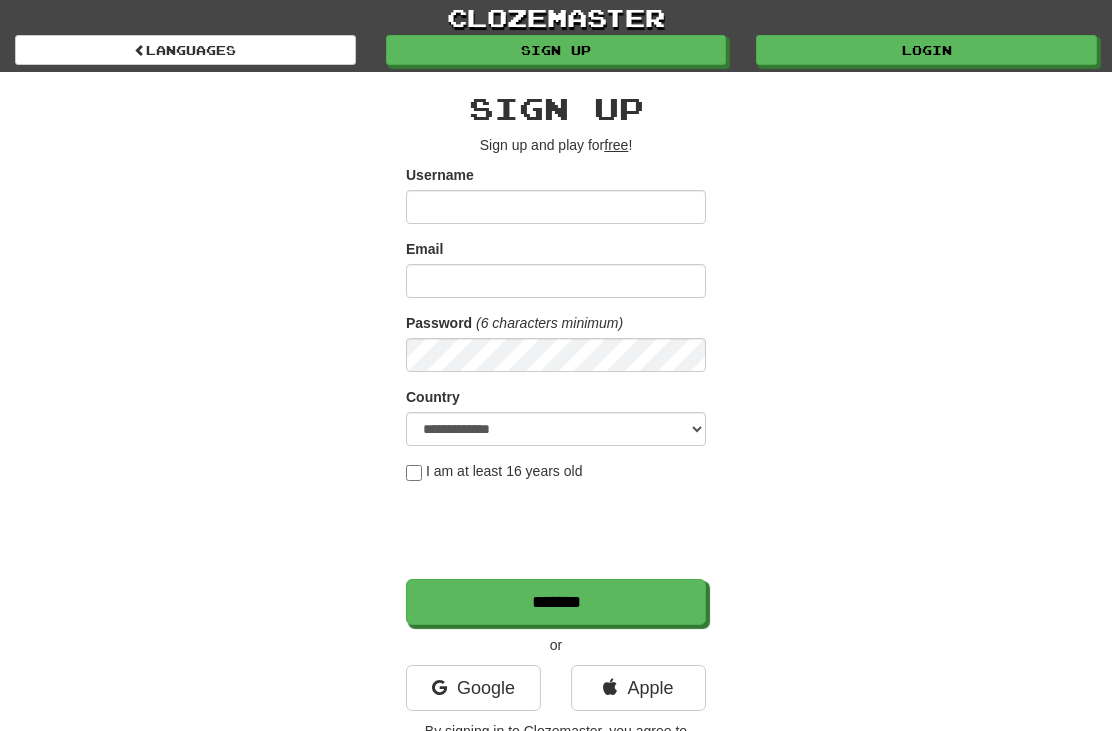 click on "Login" at bounding box center (926, 50) 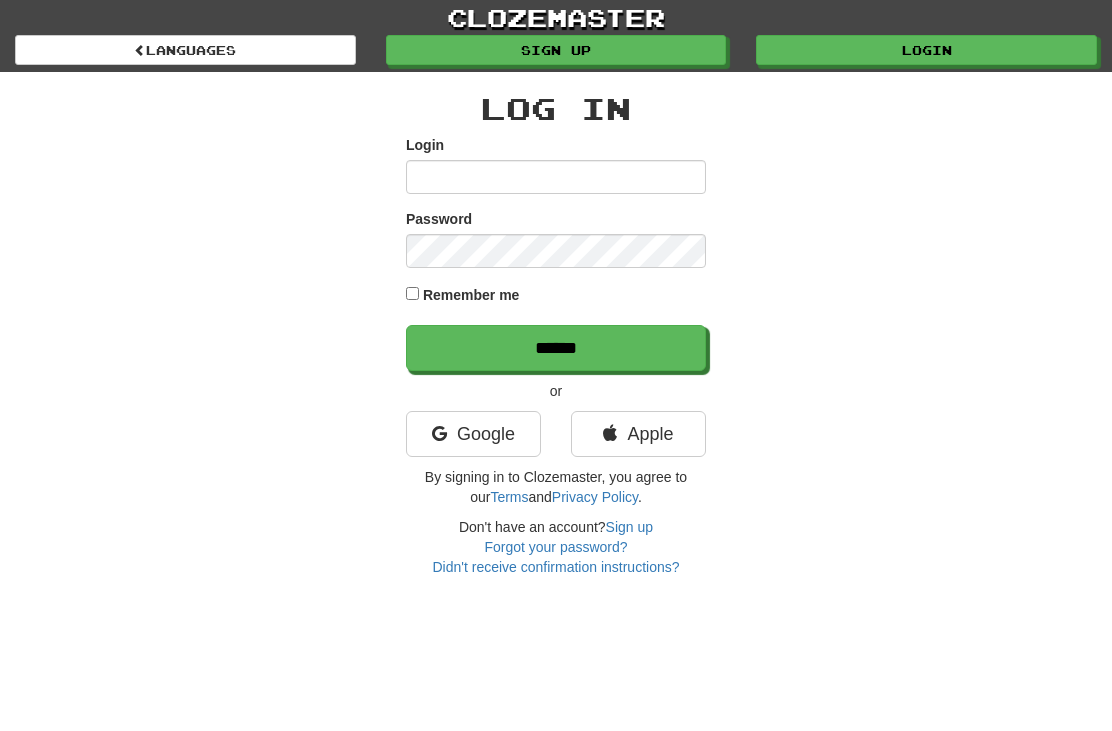 scroll, scrollTop: 0, scrollLeft: 0, axis: both 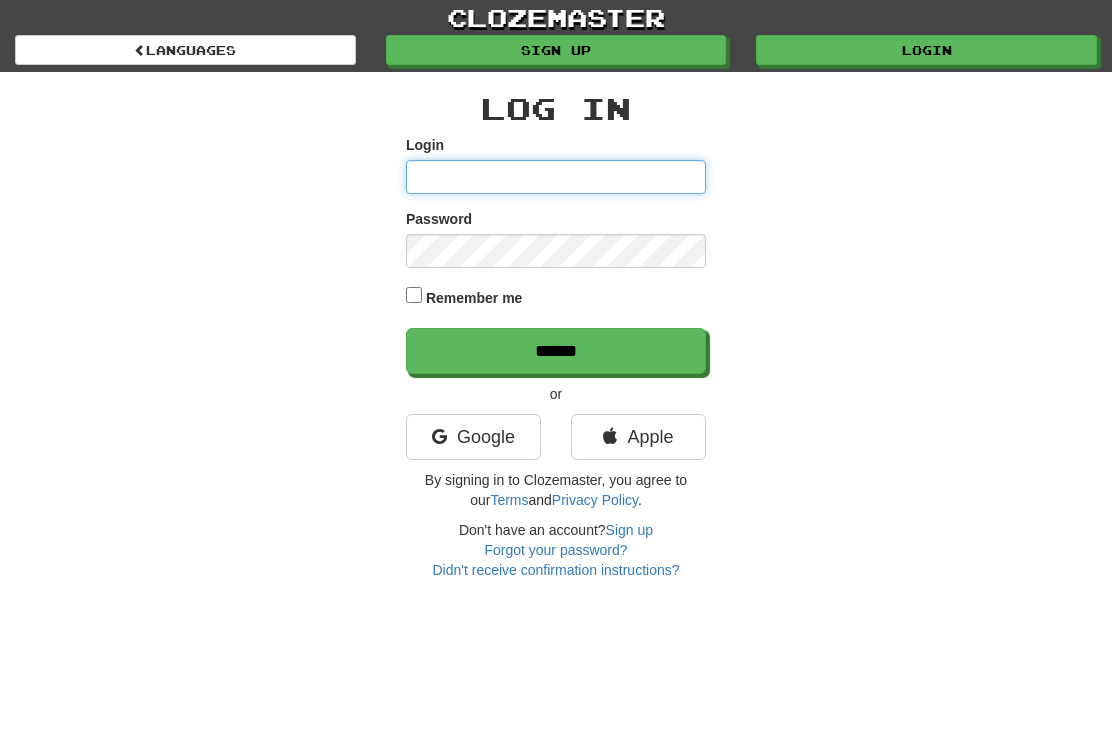 type on "**********" 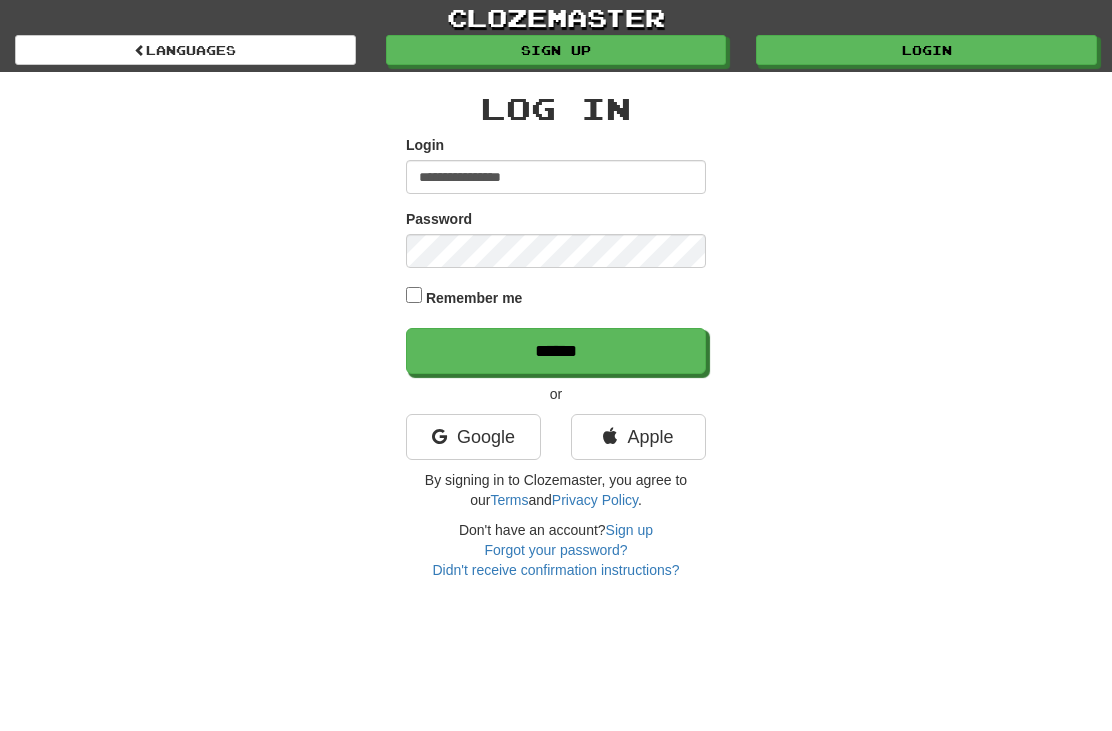 click on "******" at bounding box center [556, 351] 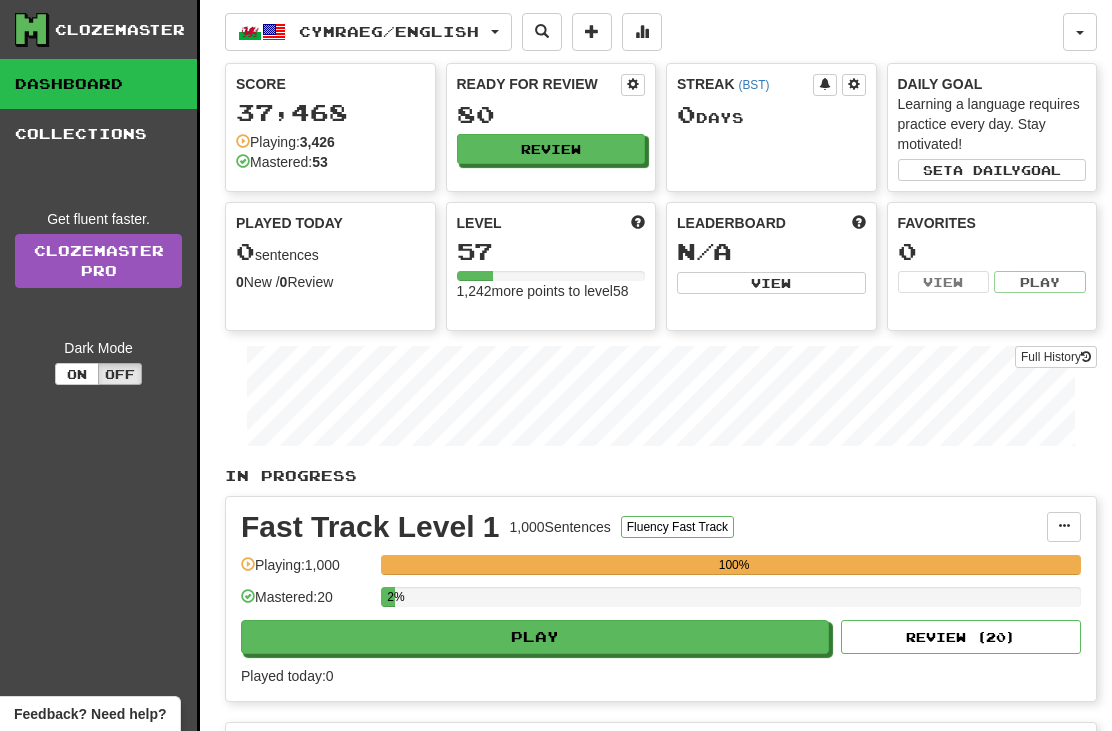 scroll, scrollTop: 0, scrollLeft: 0, axis: both 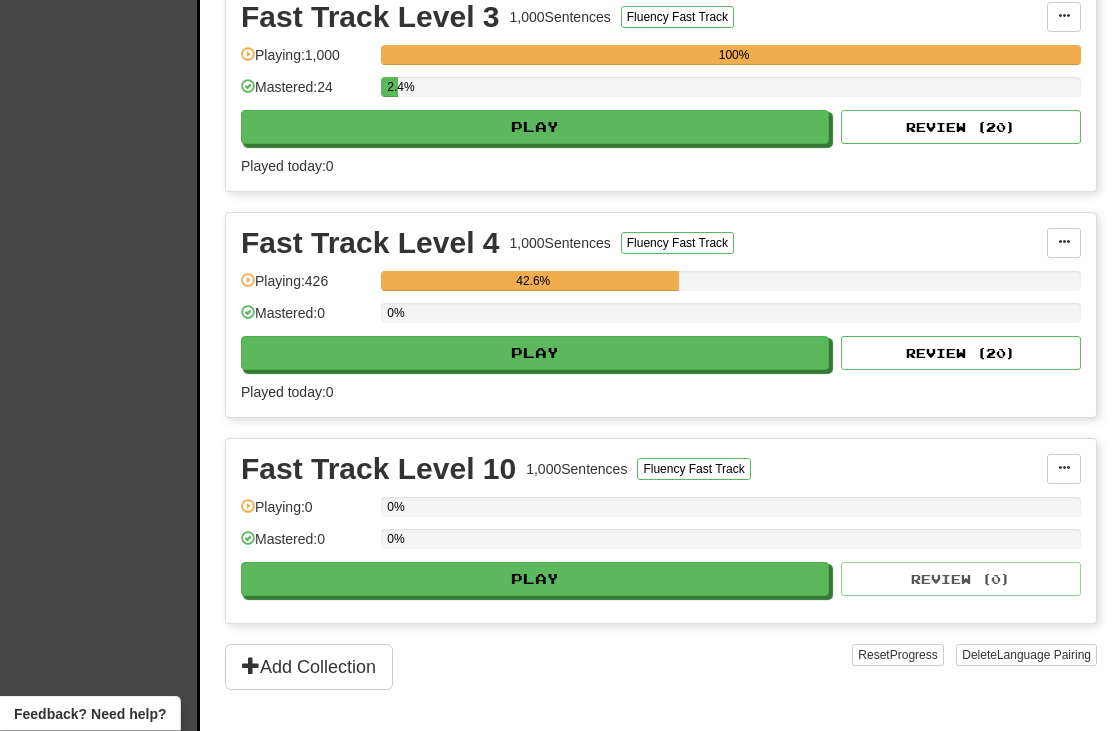 click on "Play" at bounding box center (535, 354) 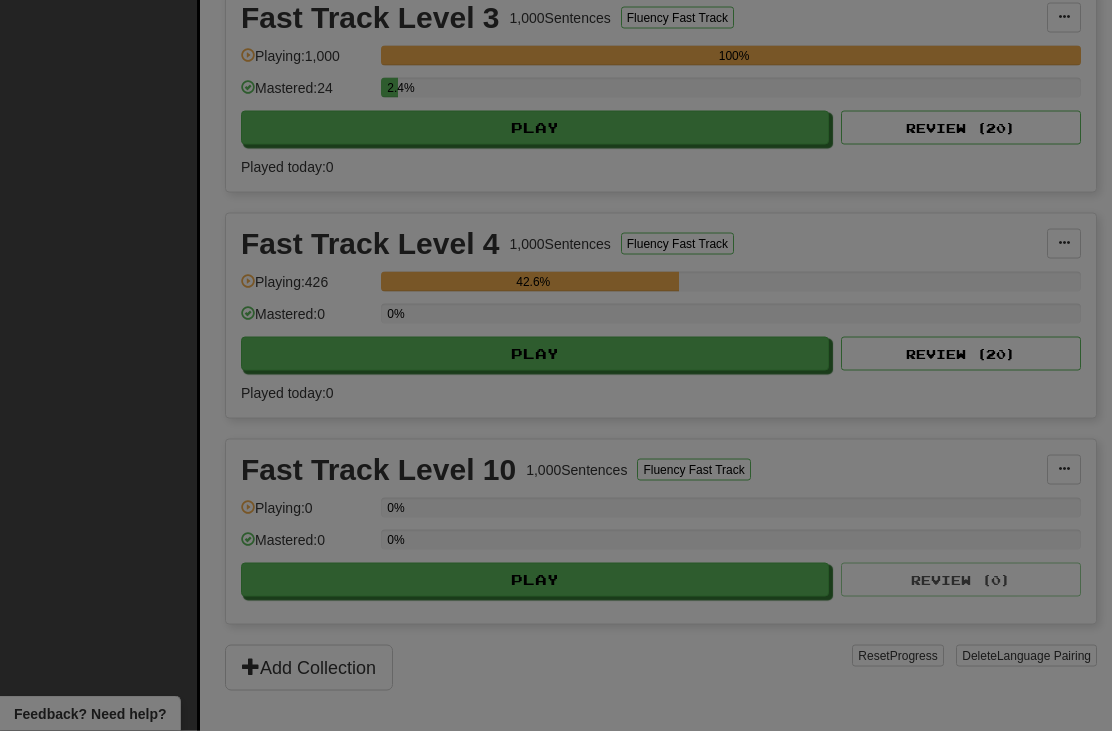 scroll, scrollTop: 962, scrollLeft: 0, axis: vertical 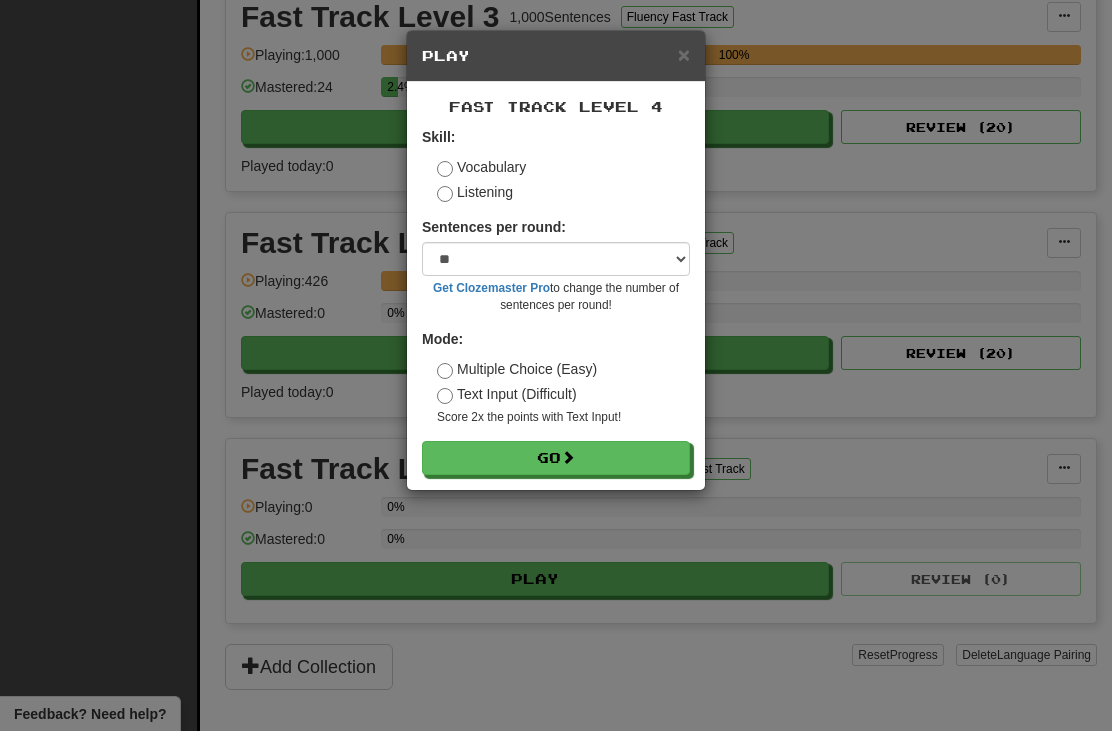 click on "Go" at bounding box center [556, 458] 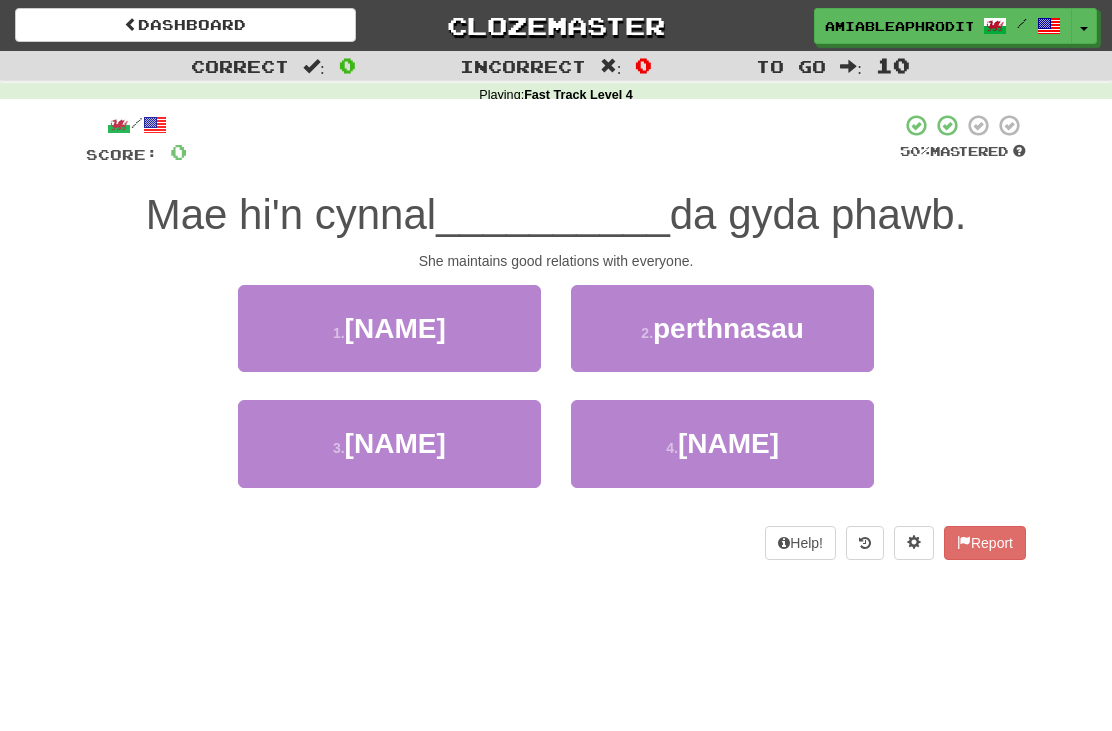 scroll, scrollTop: 0, scrollLeft: 0, axis: both 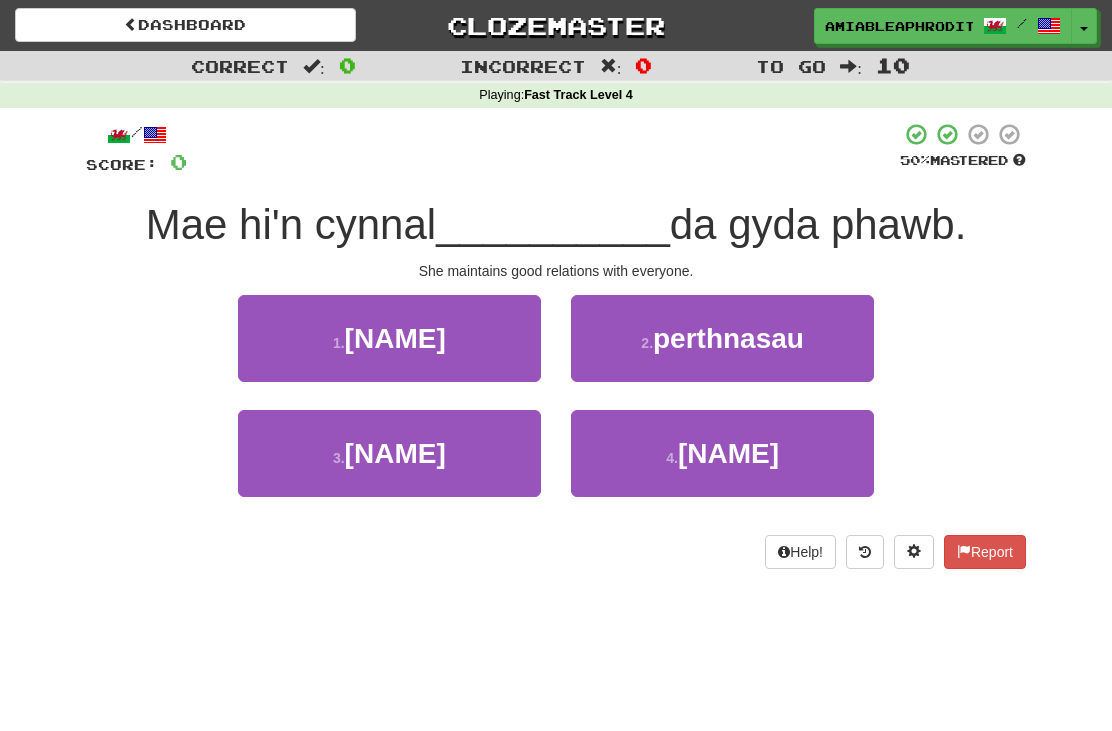 click on "perthnasau" at bounding box center (728, 338) 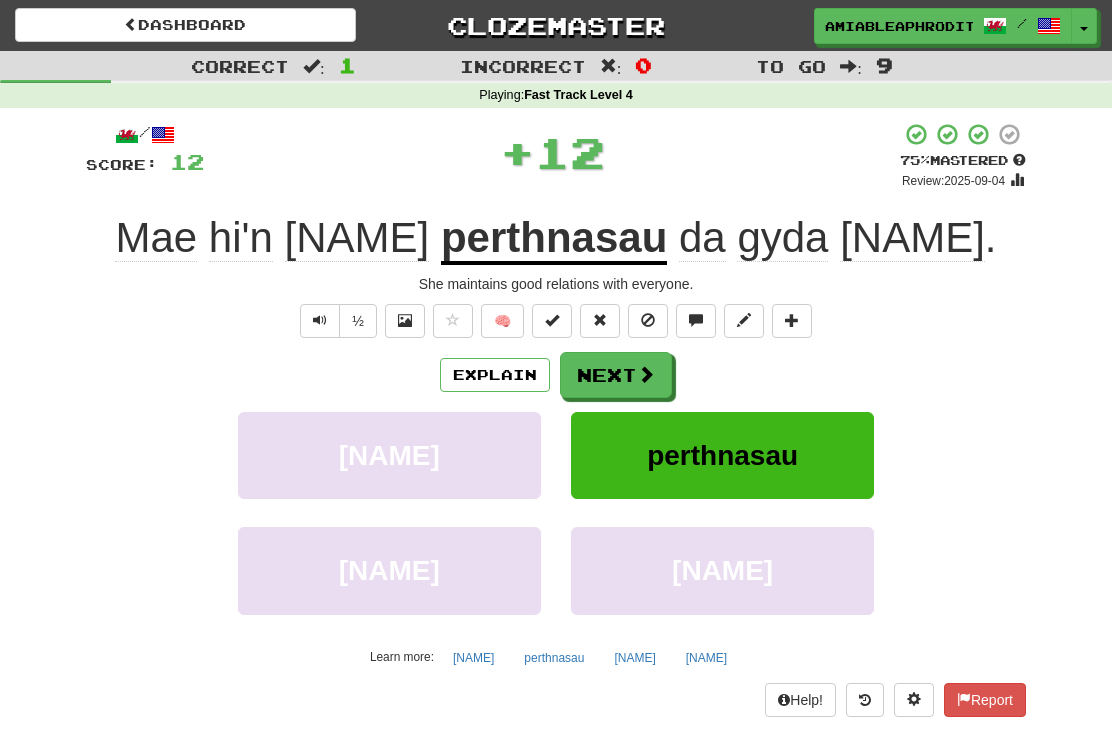 click at bounding box center [646, 374] 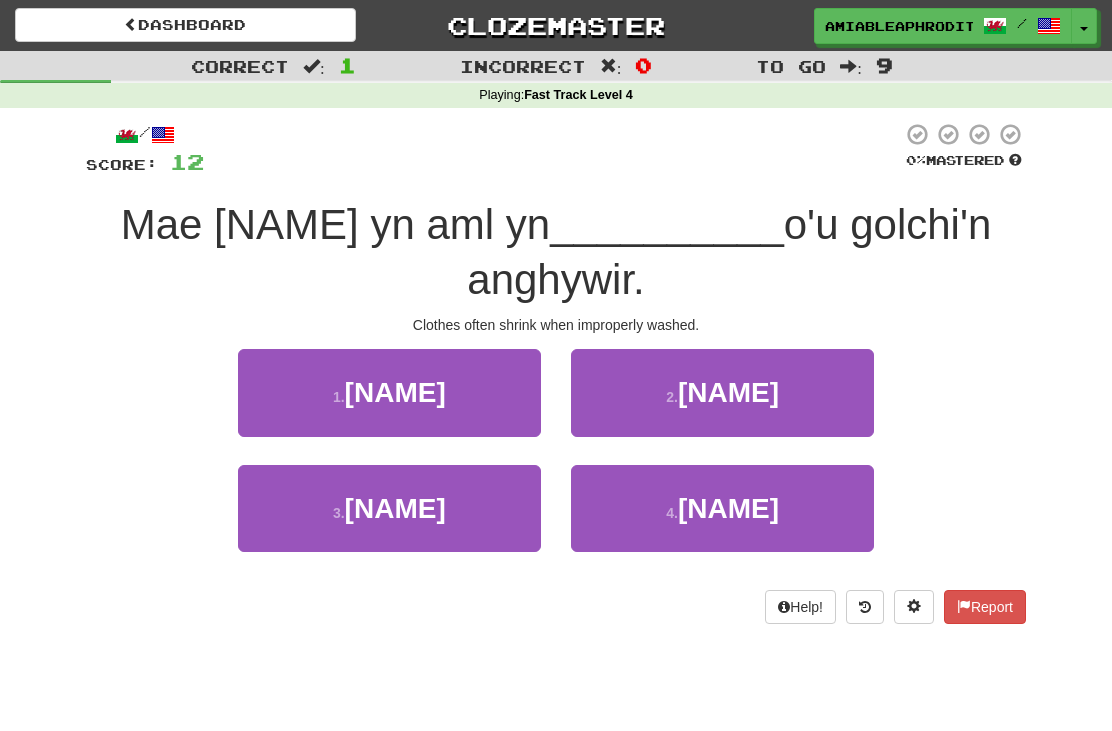 click on "2 .  [NAME]" at bounding box center [722, 392] 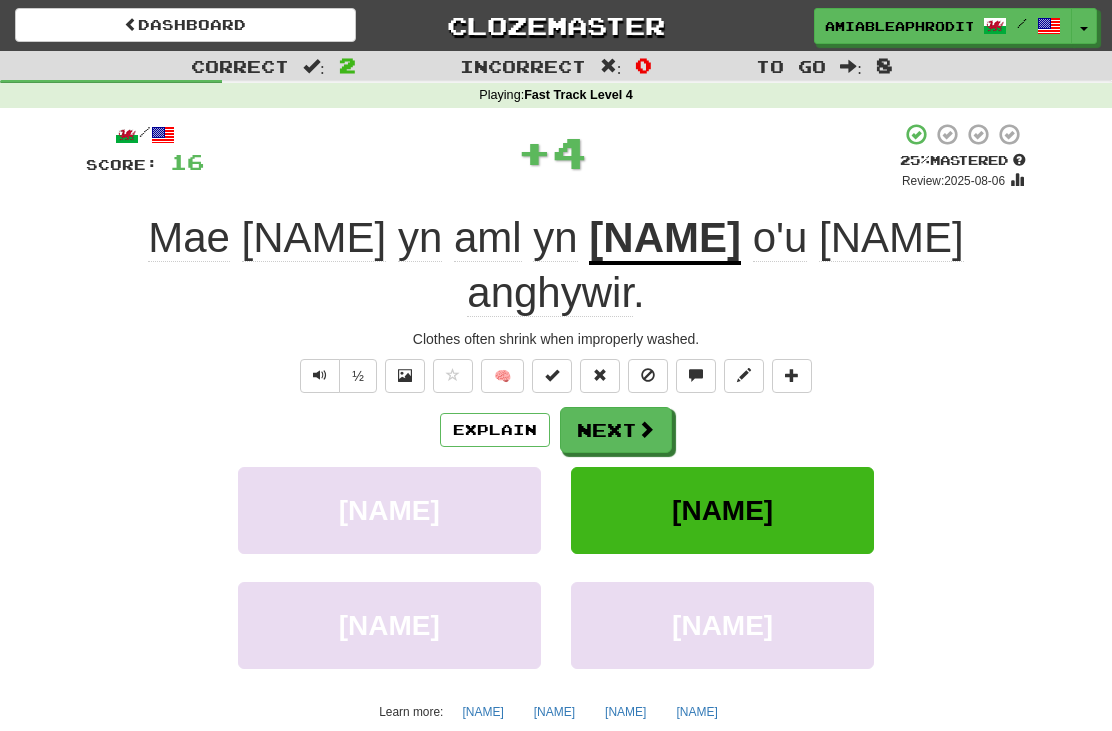 click at bounding box center (646, 429) 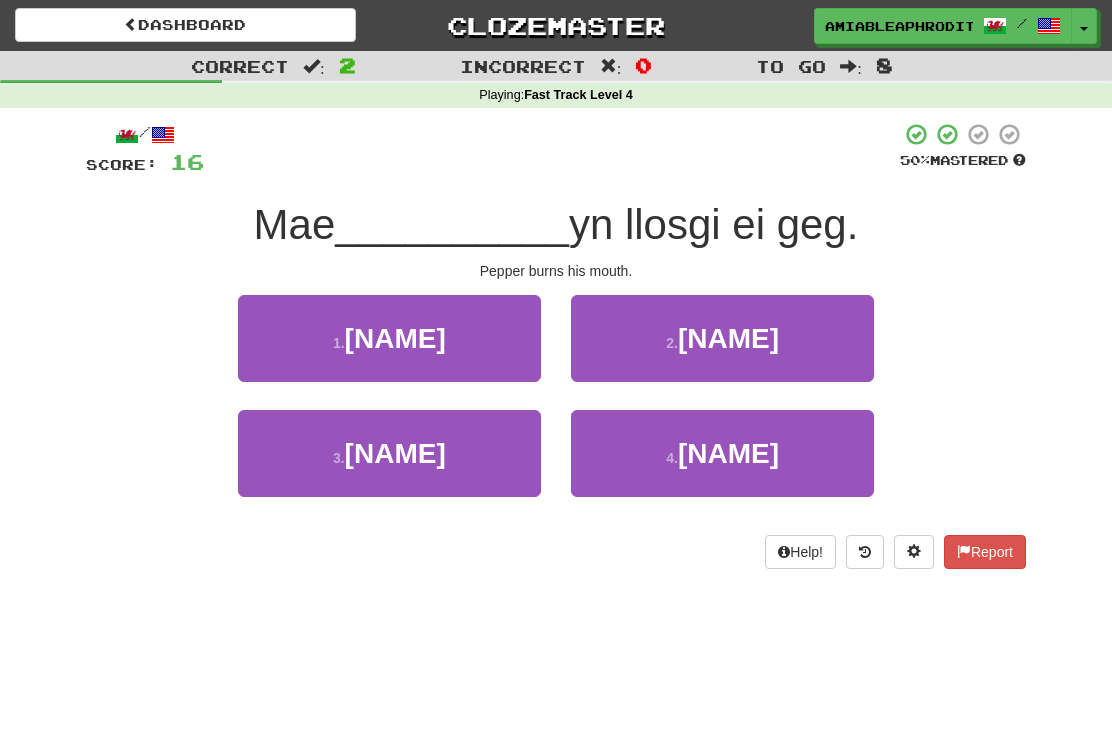 click on "1 .  [NAME]" at bounding box center (389, 338) 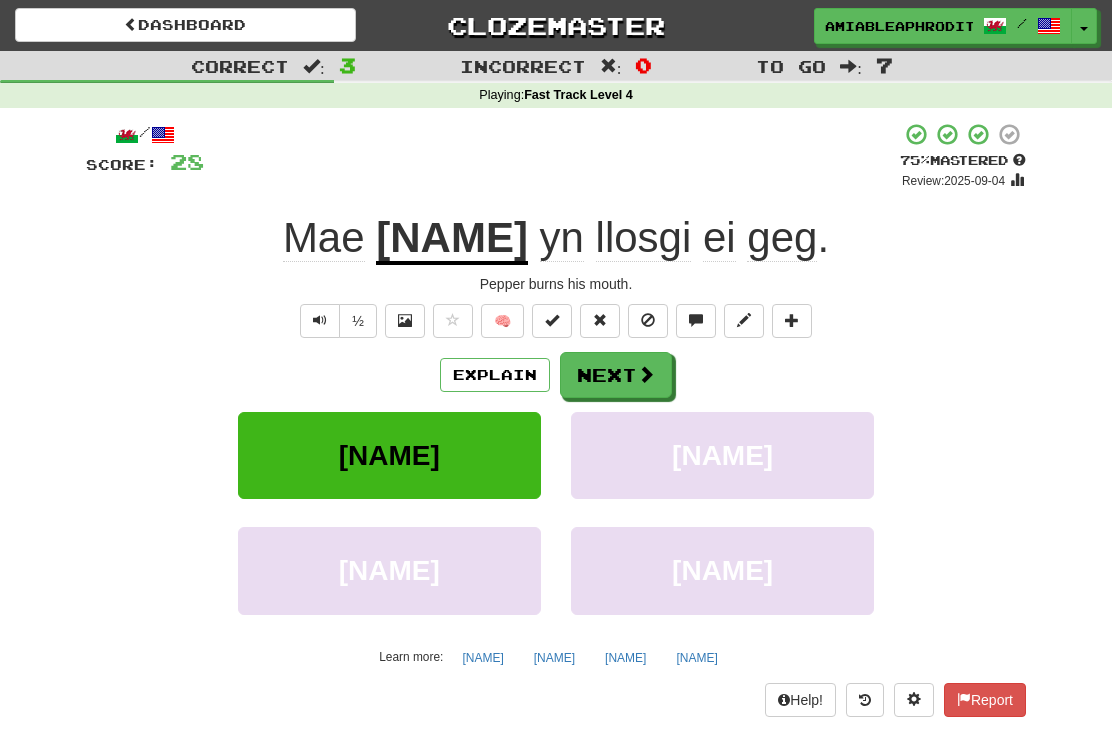 click on "Next" at bounding box center (616, 375) 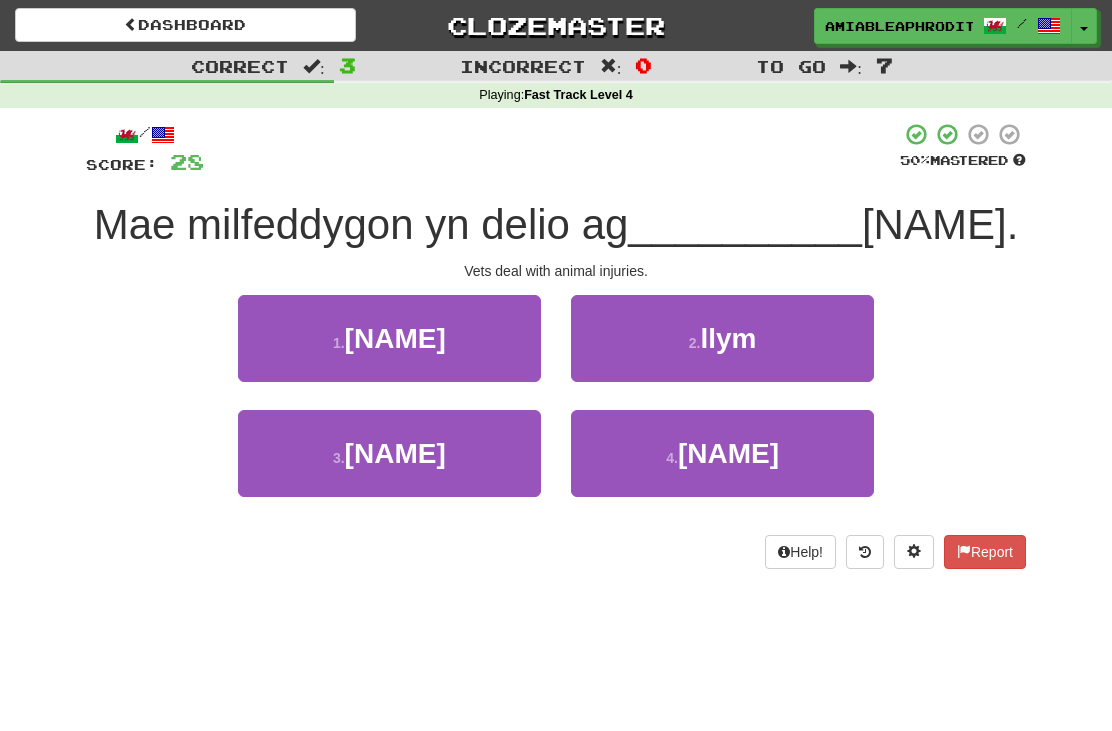 click on "3 .  [NAME]" at bounding box center (389, 453) 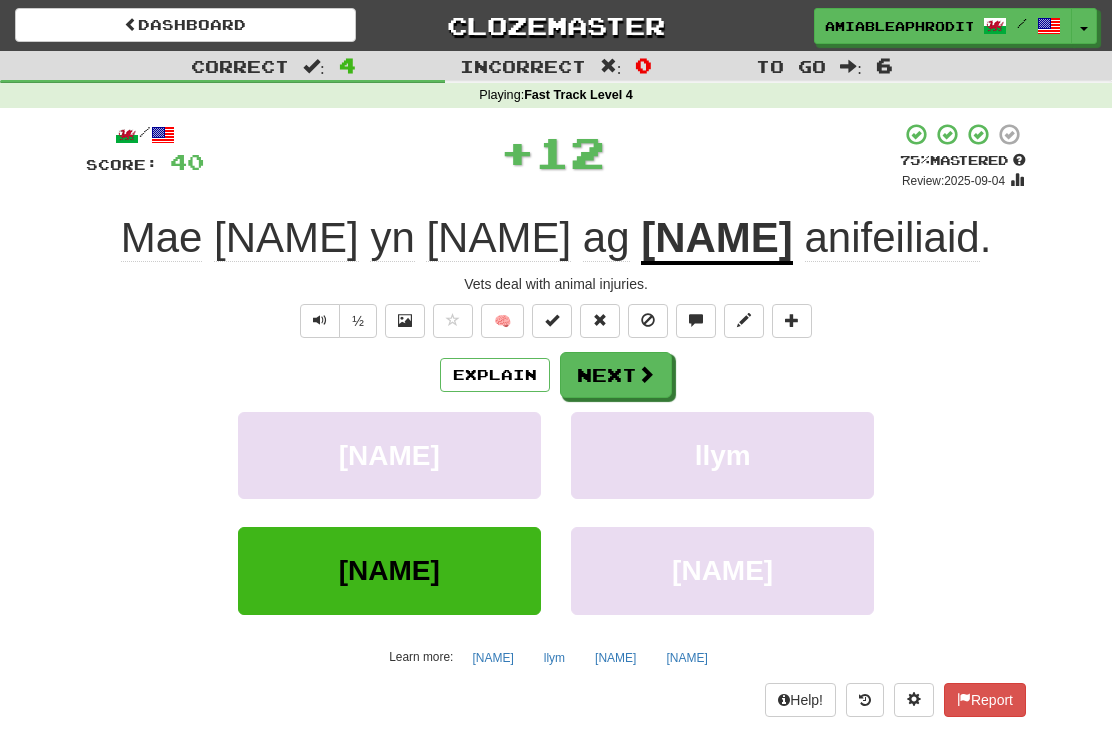 click on "Next" at bounding box center (616, 375) 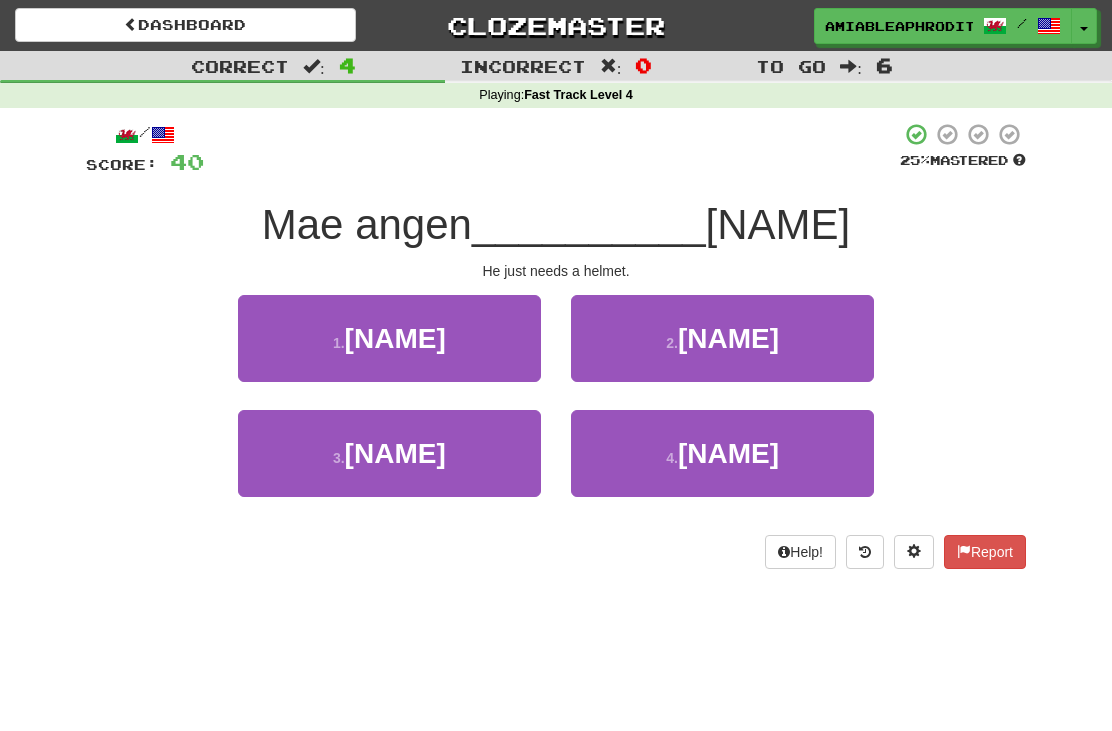 click on "2 .  [NAME]" at bounding box center [722, 338] 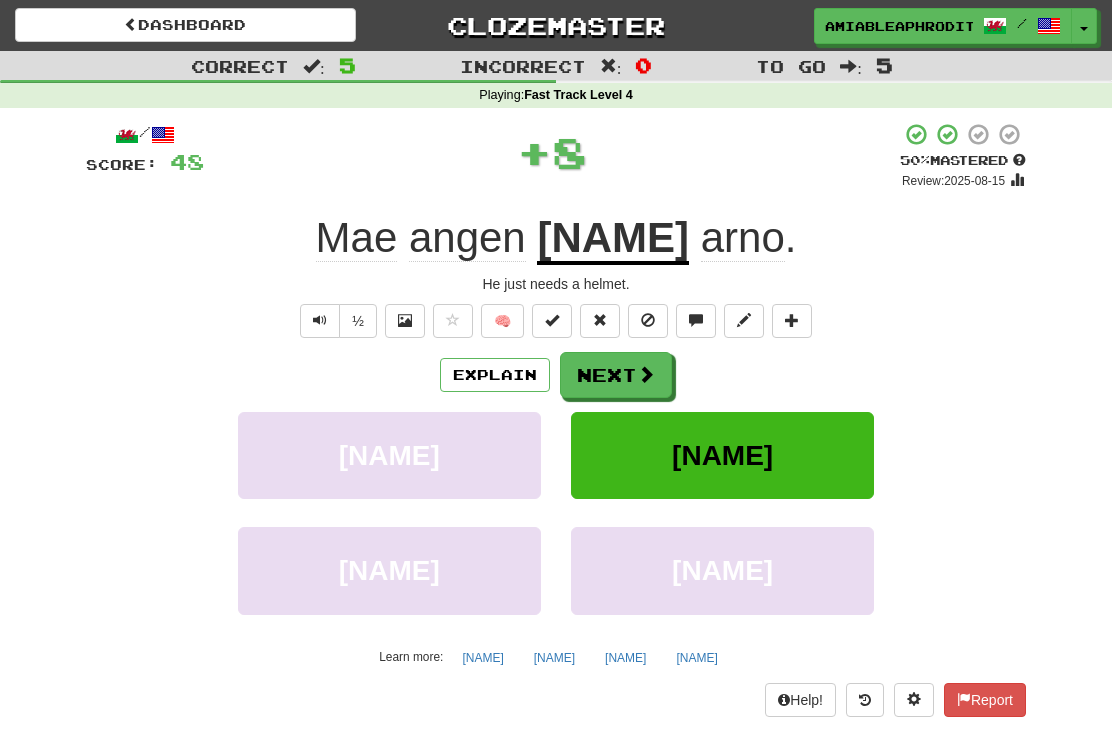 click on "Next" at bounding box center [616, 375] 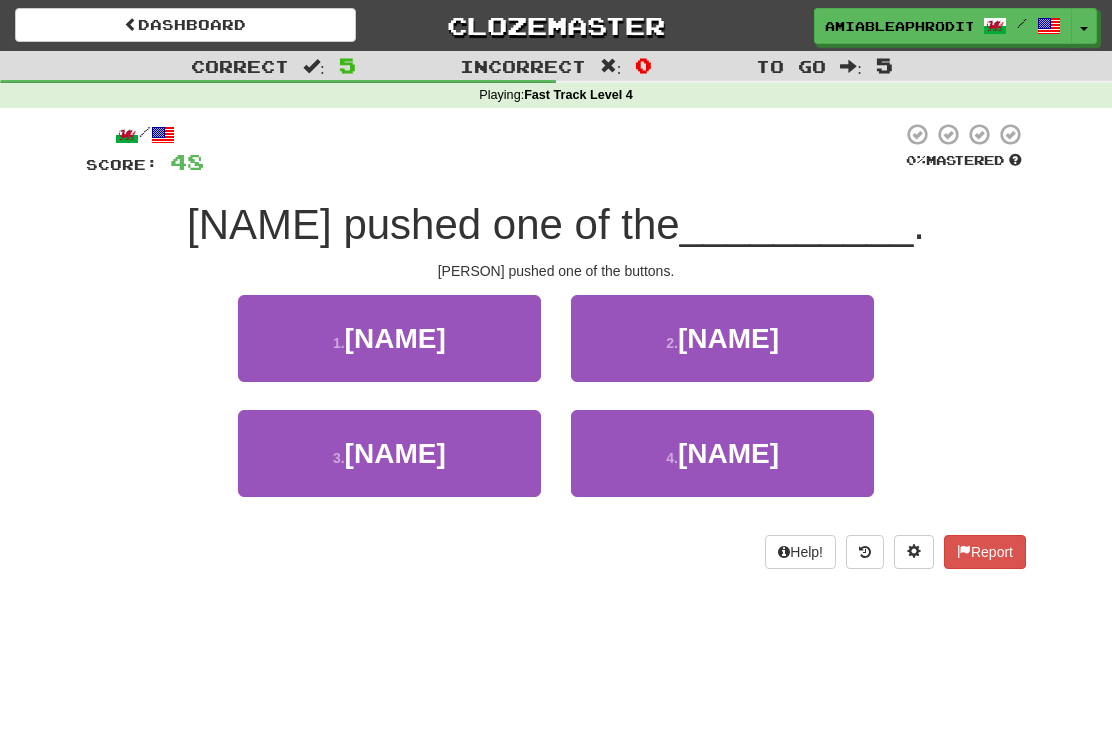 click on "1 .  [NAME]" at bounding box center (389, 338) 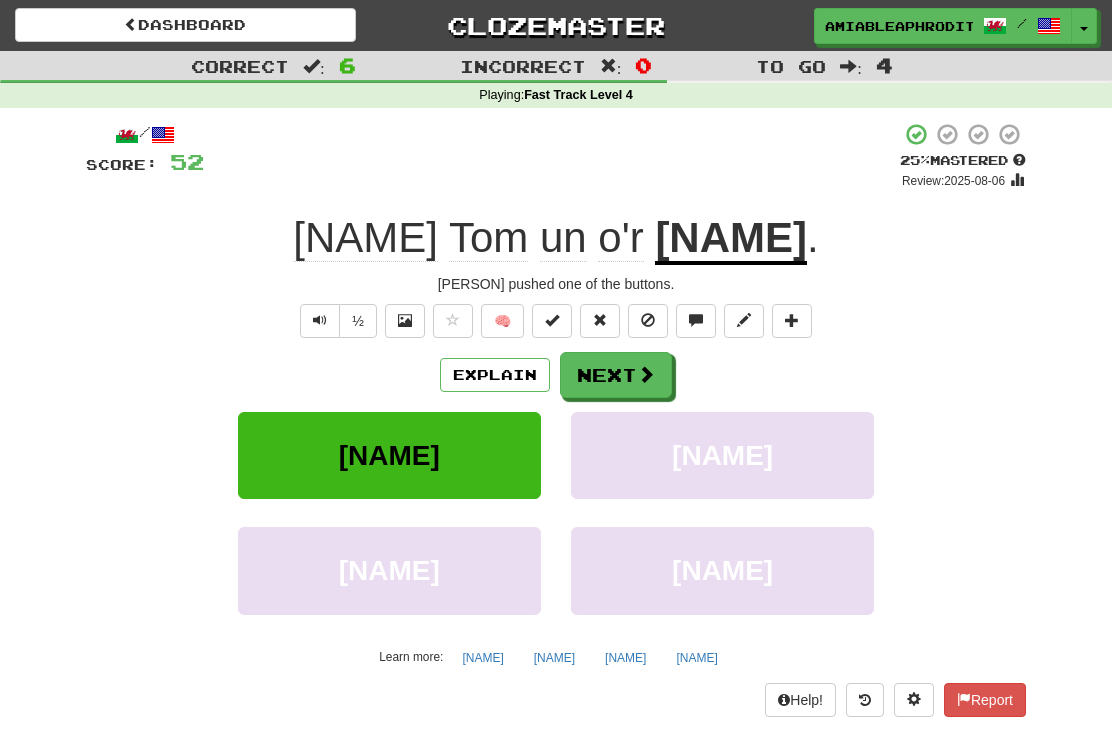 click at bounding box center [646, 374] 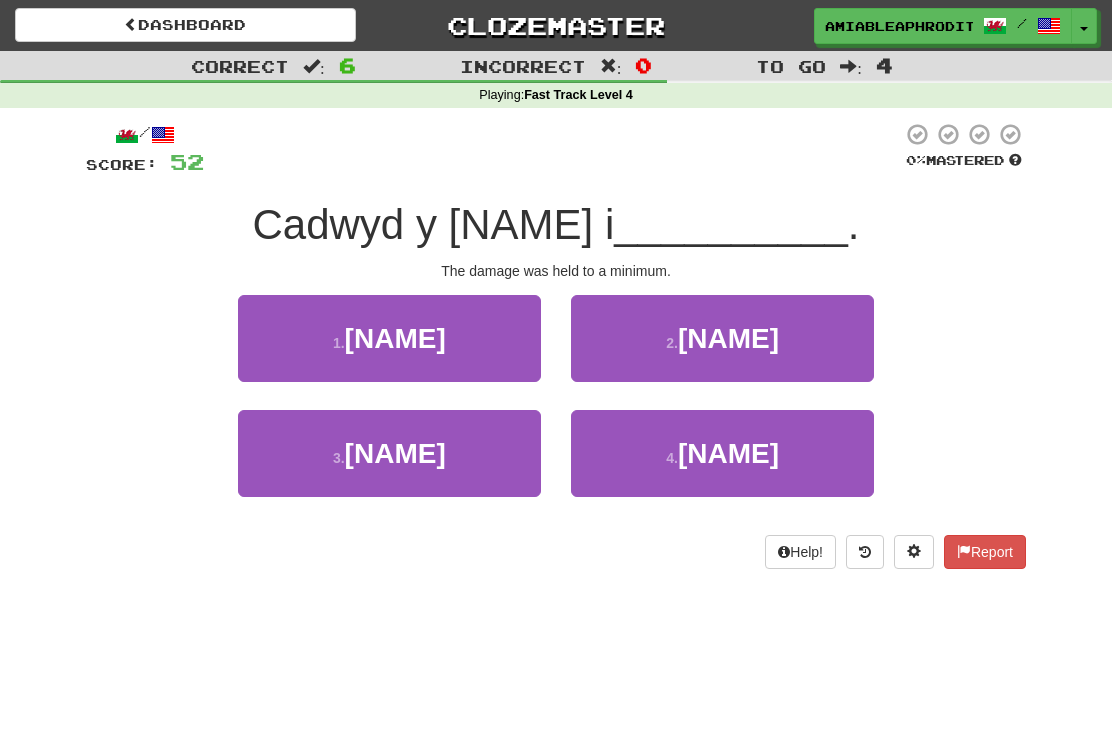 click on "2 .  [NAME]" at bounding box center (722, 338) 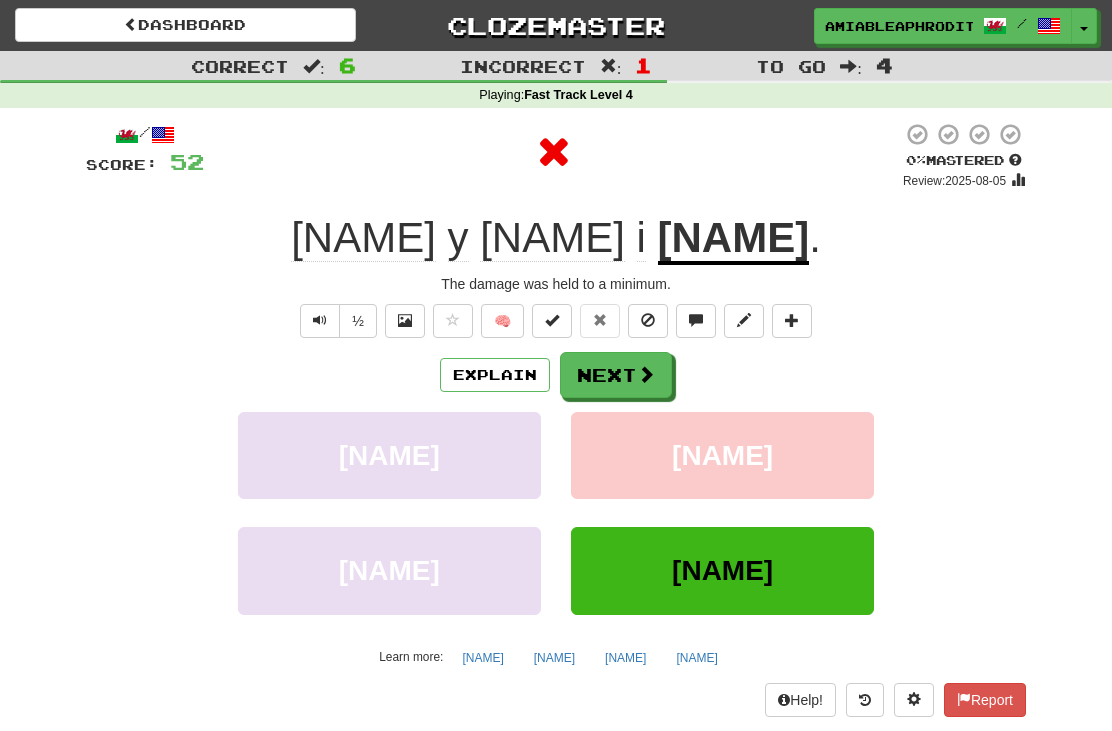click on "Next" at bounding box center (616, 375) 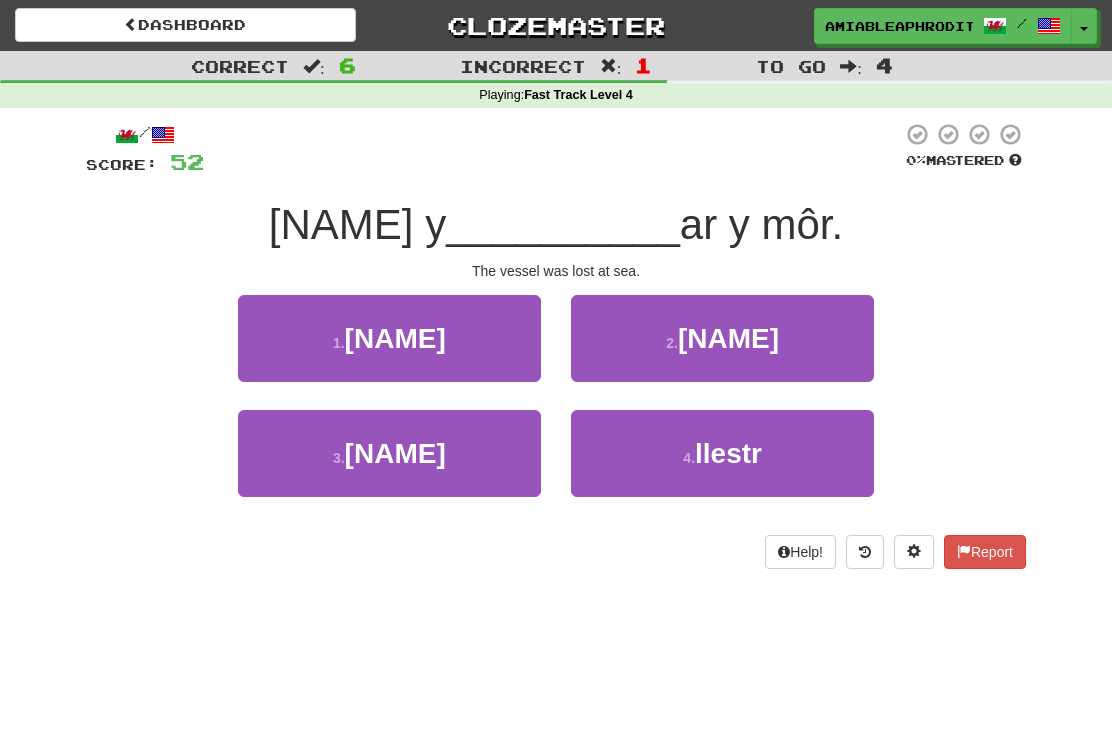 click on "3 .  [NAME]" at bounding box center [389, 453] 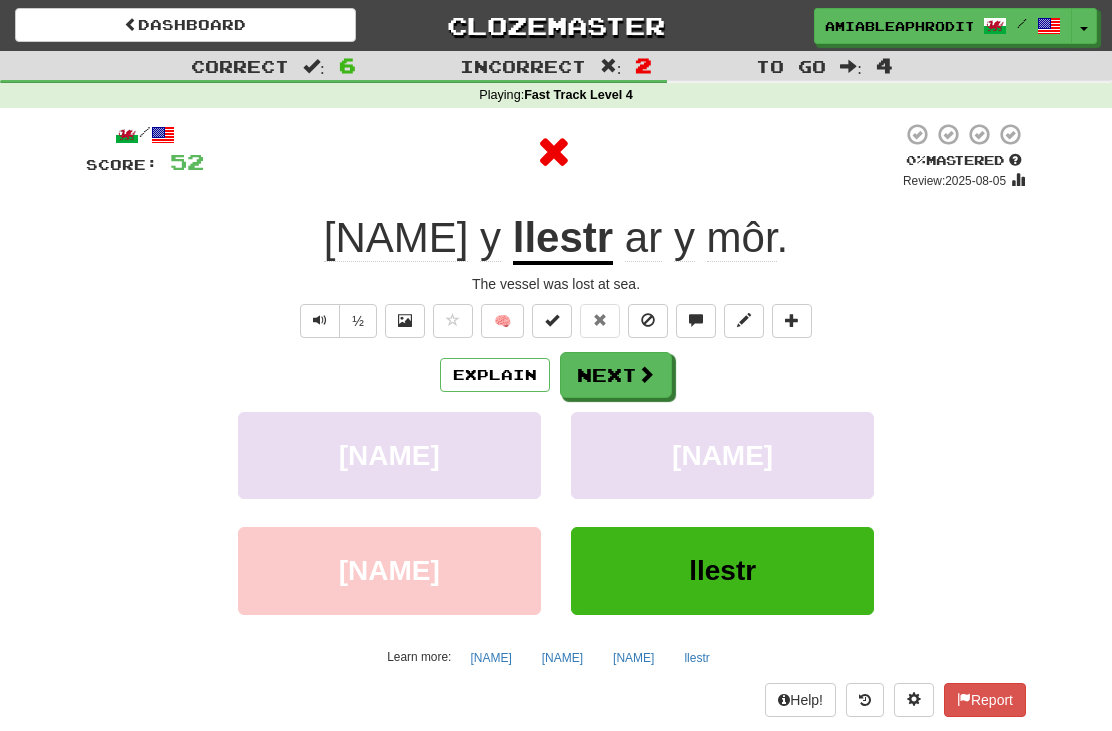click at bounding box center [646, 374] 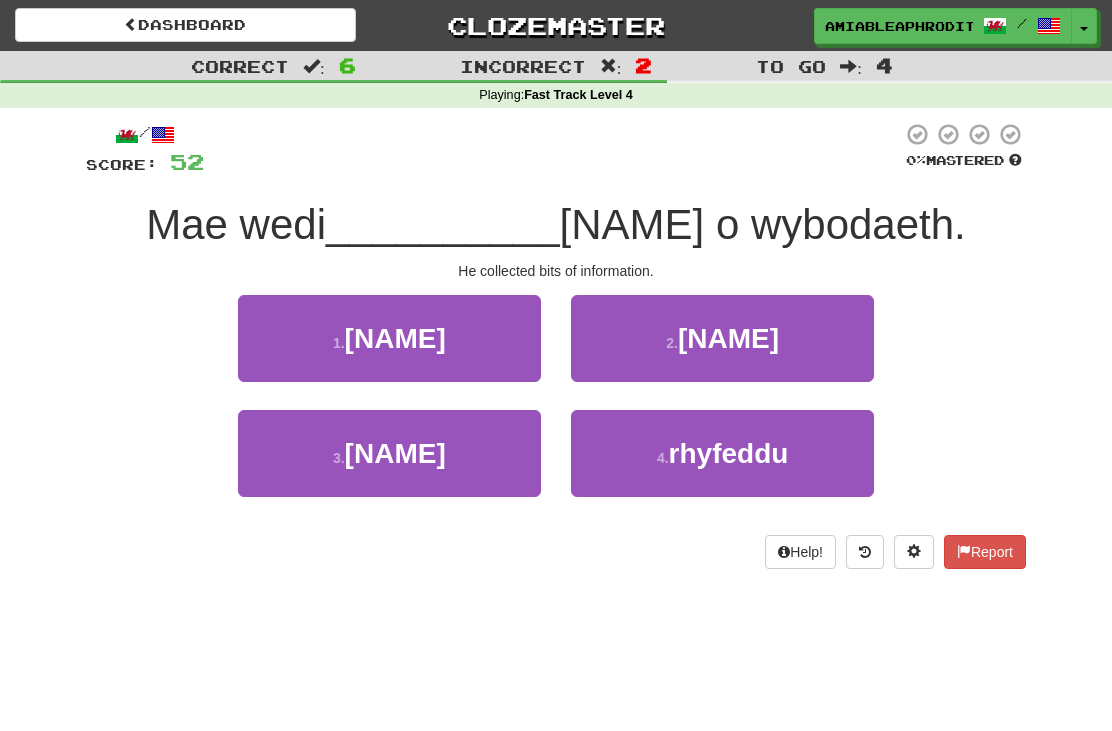 click on "1 .  [NAME]" at bounding box center (389, 338) 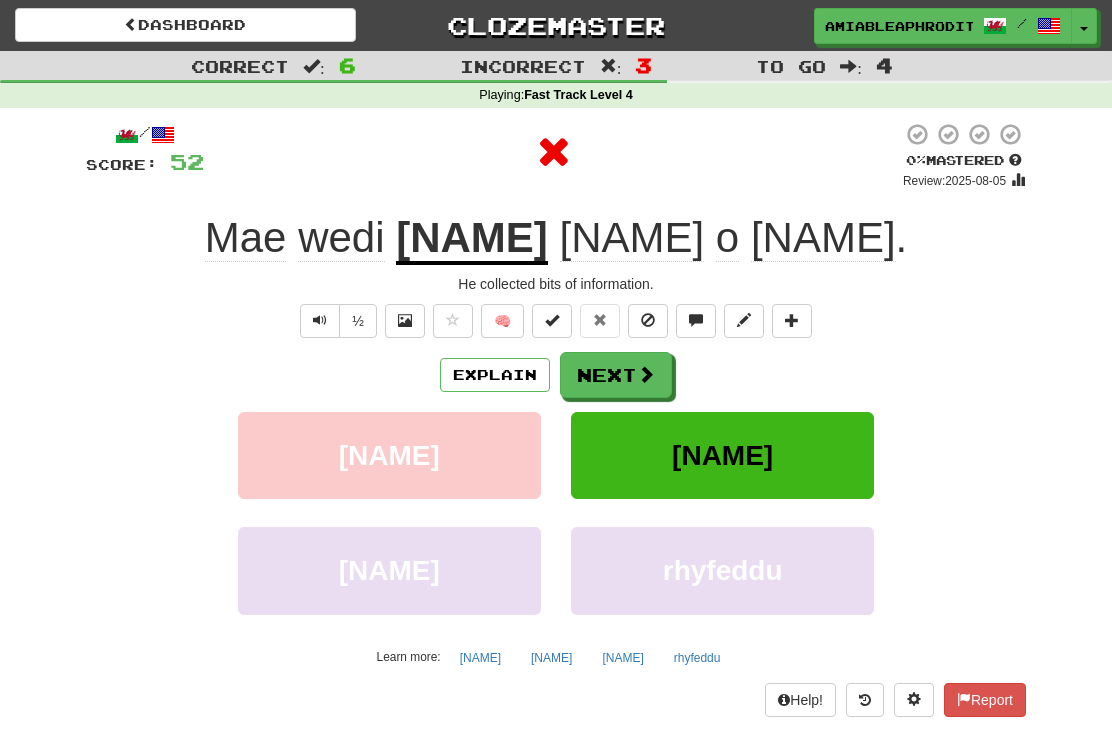 click on "Next" at bounding box center (616, 375) 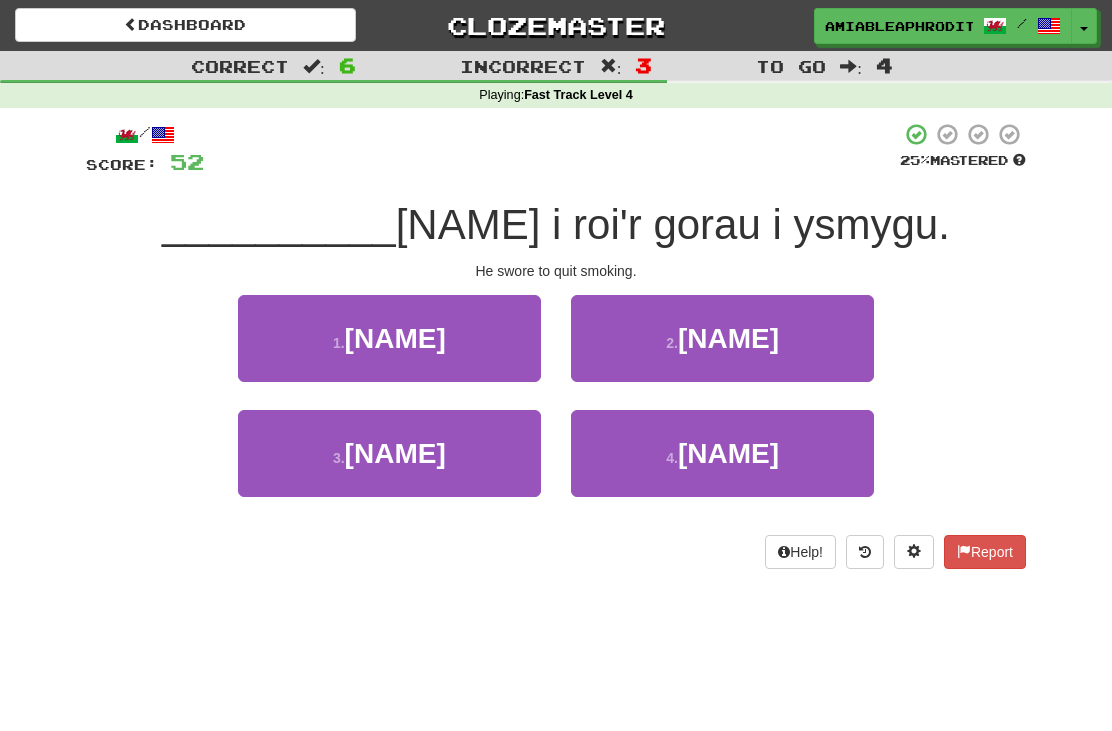 click on "1 .  [NAME]" at bounding box center (389, 338) 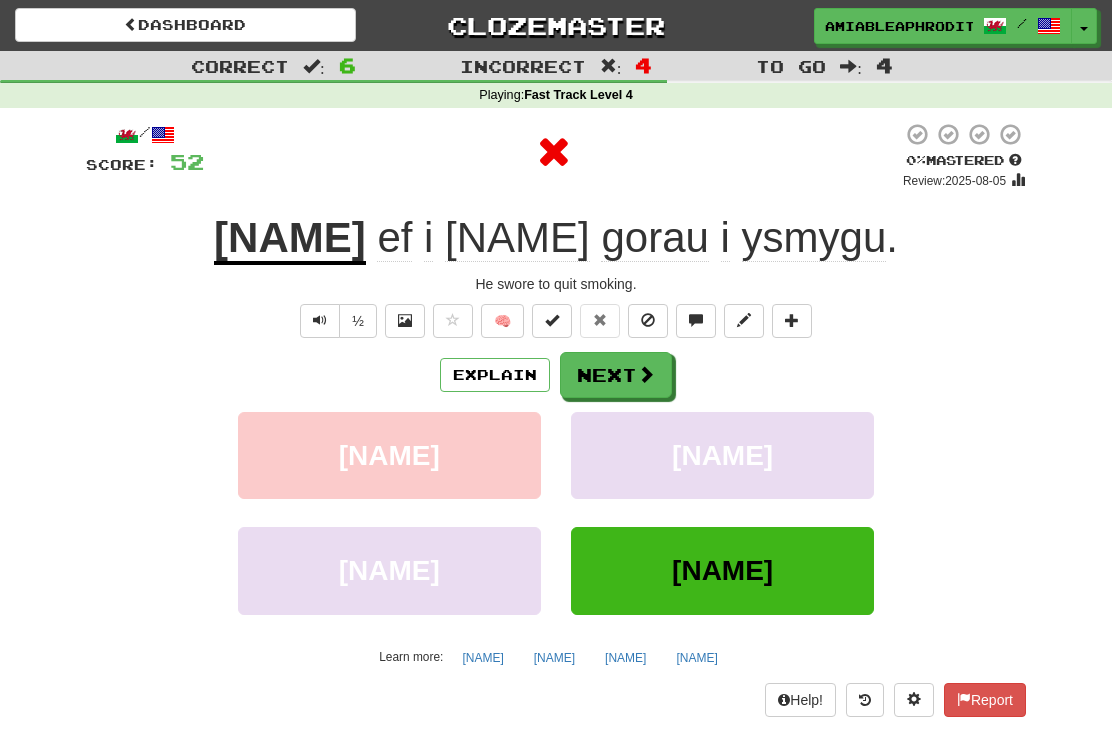 click at bounding box center [646, 374] 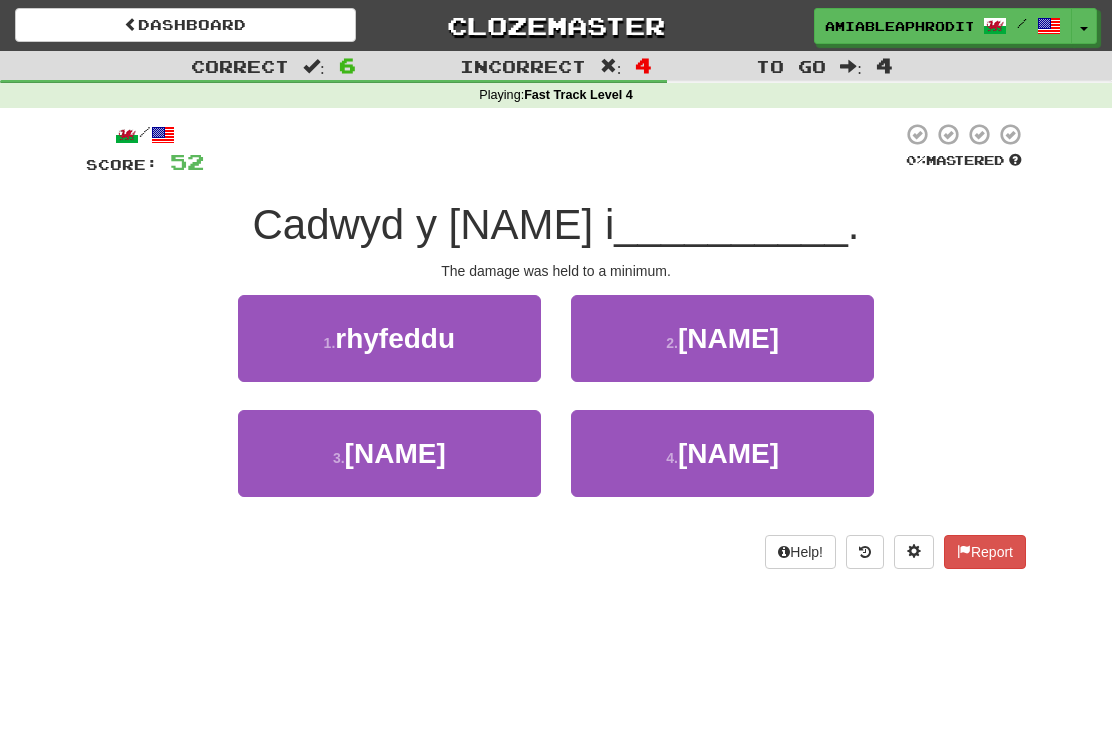 click on "1 .  rhyfeddu" at bounding box center [389, 338] 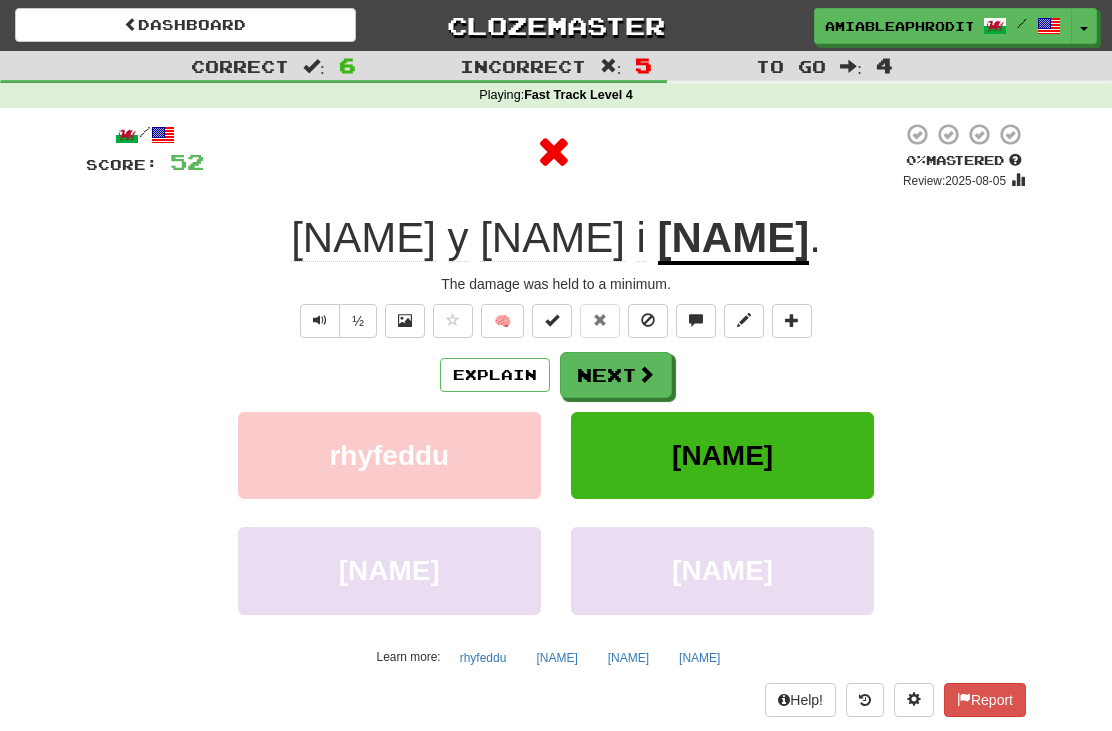 click on "Next" at bounding box center (616, 375) 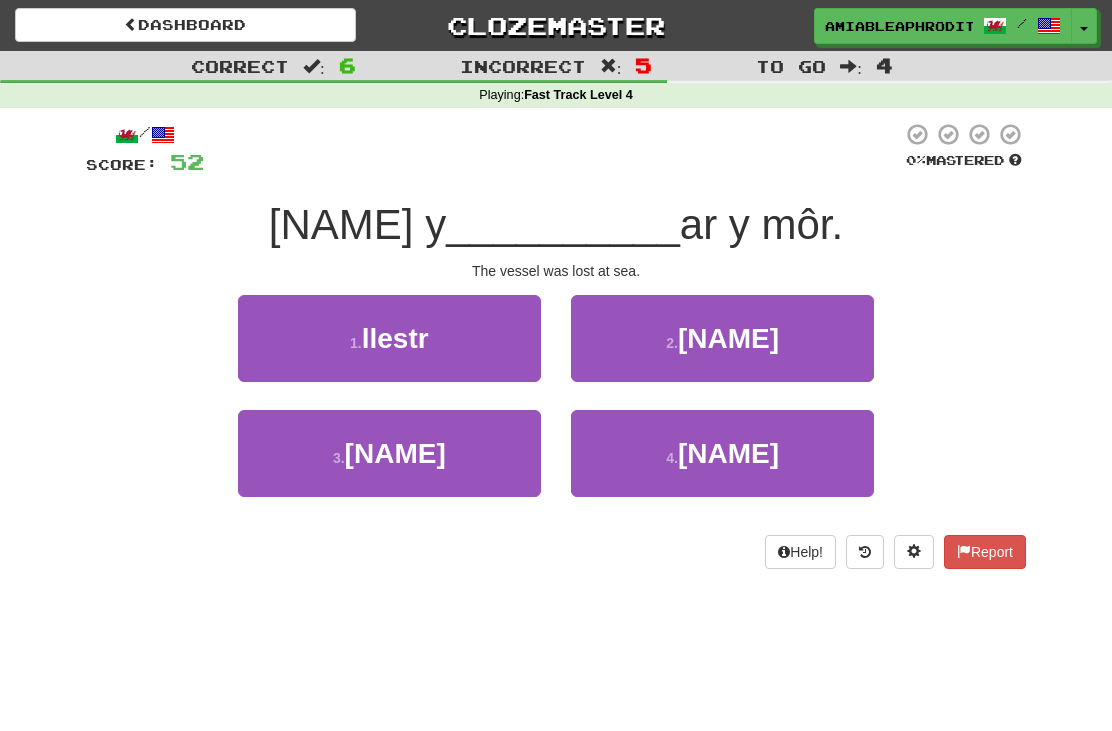 click on "1 .  llestr" at bounding box center (389, 338) 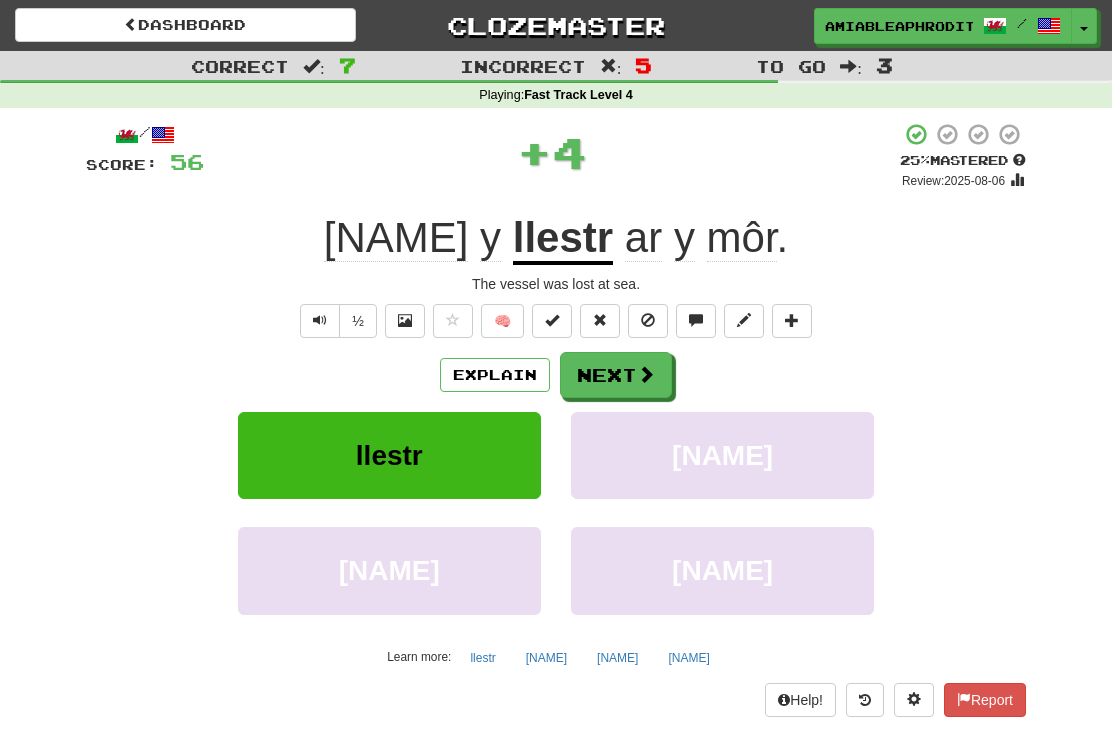 click on "Next" at bounding box center [616, 375] 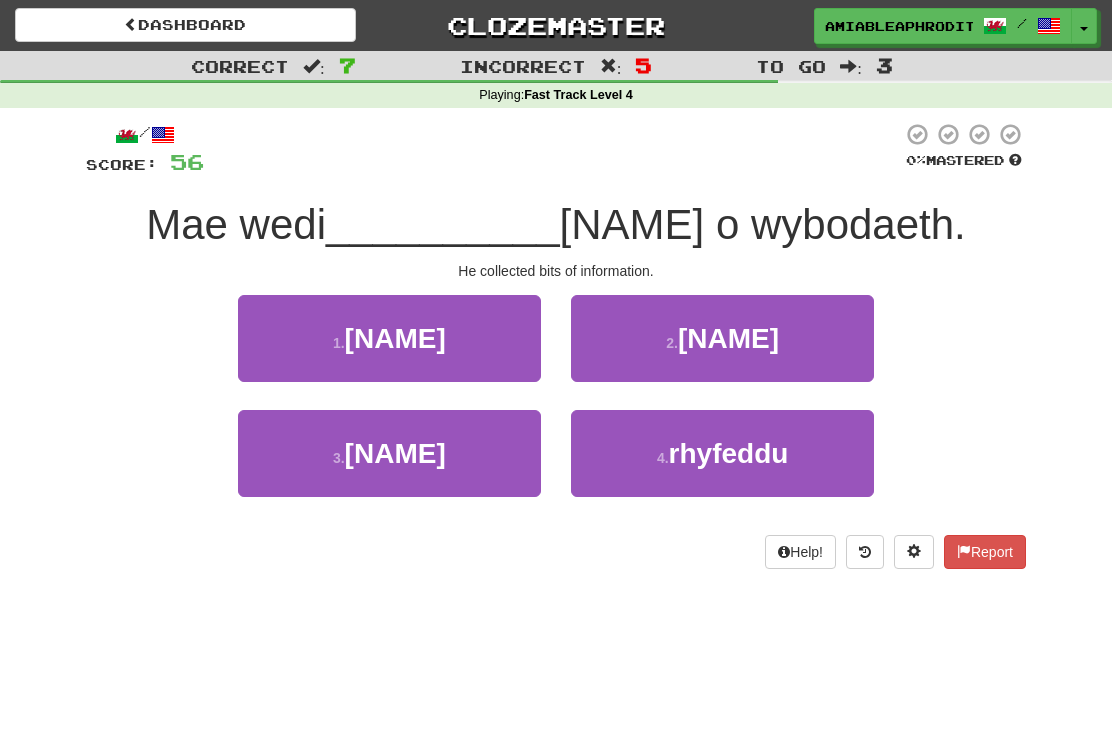 click on "3 .  casglu" at bounding box center (389, 453) 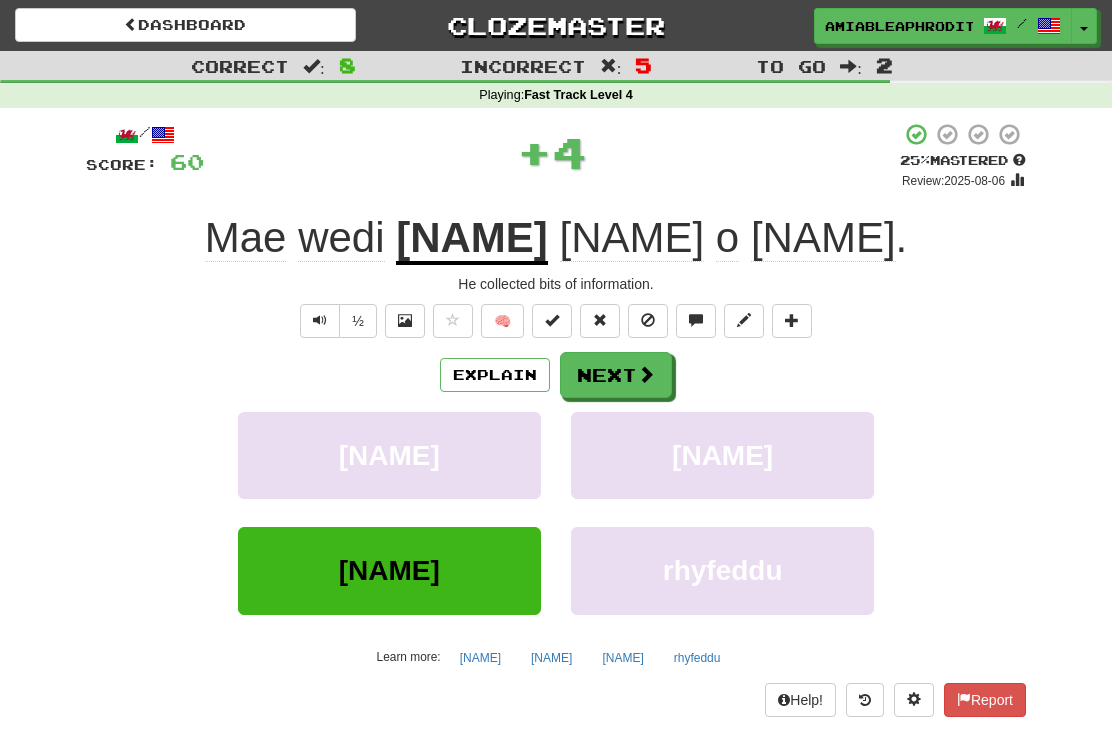click on "Next" at bounding box center [616, 375] 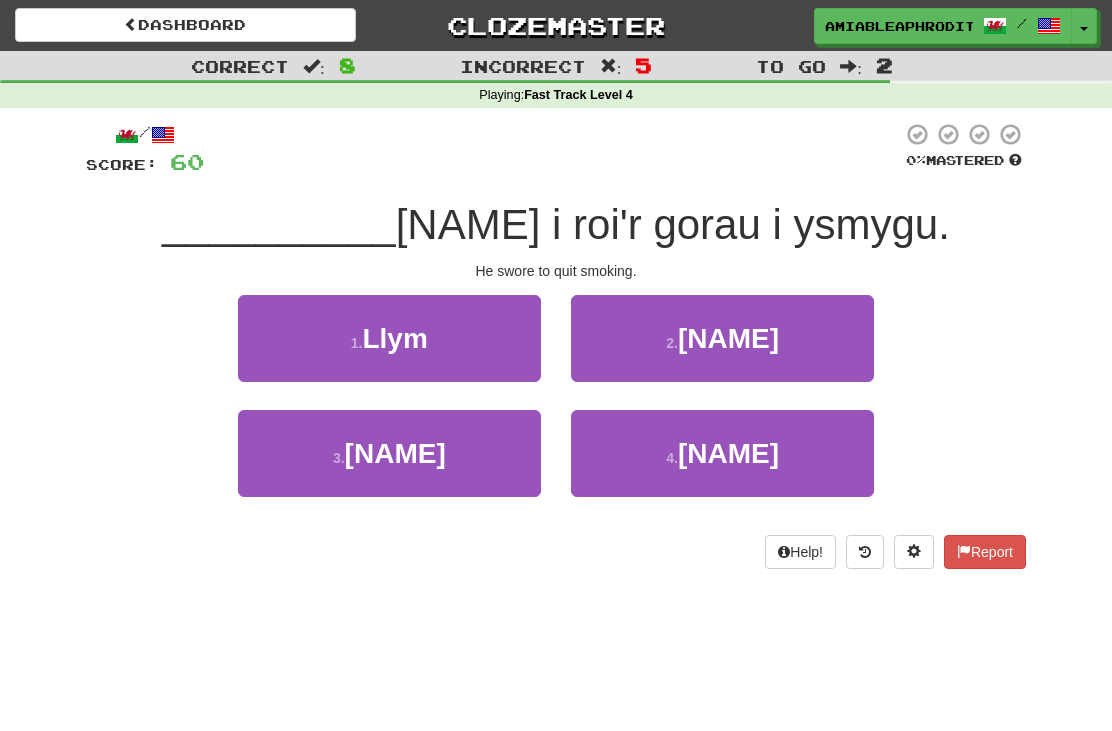 click on "2 .  Tyngodd" at bounding box center (722, 338) 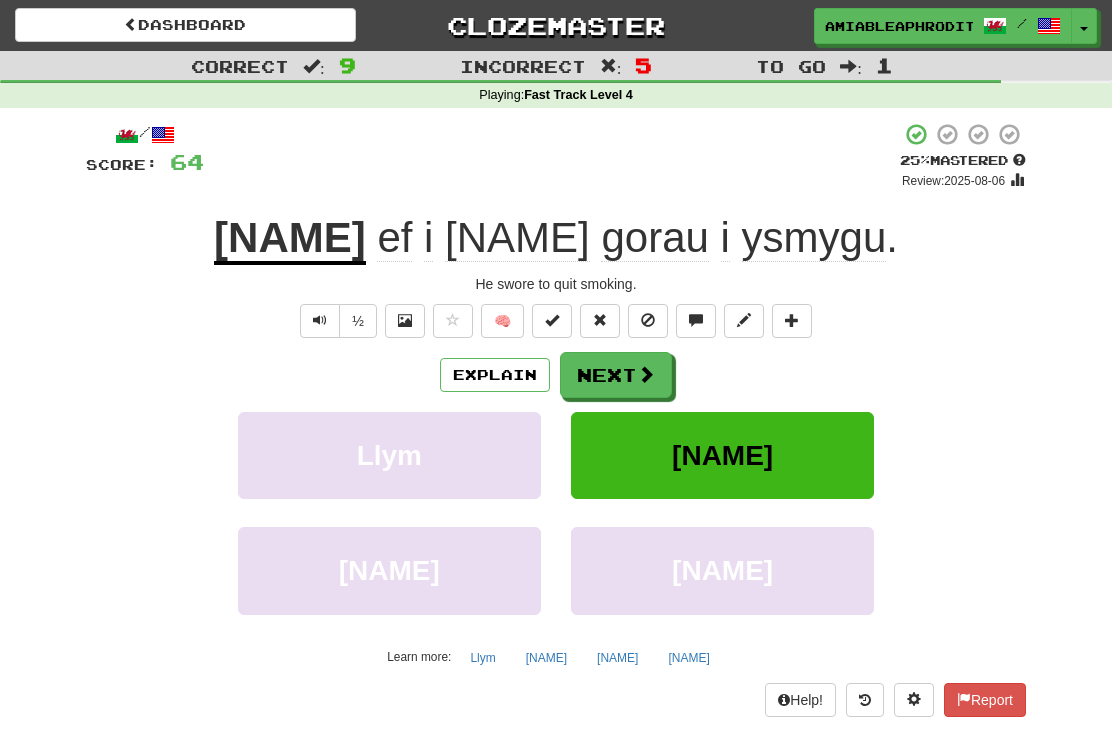 click on "Next" at bounding box center (616, 375) 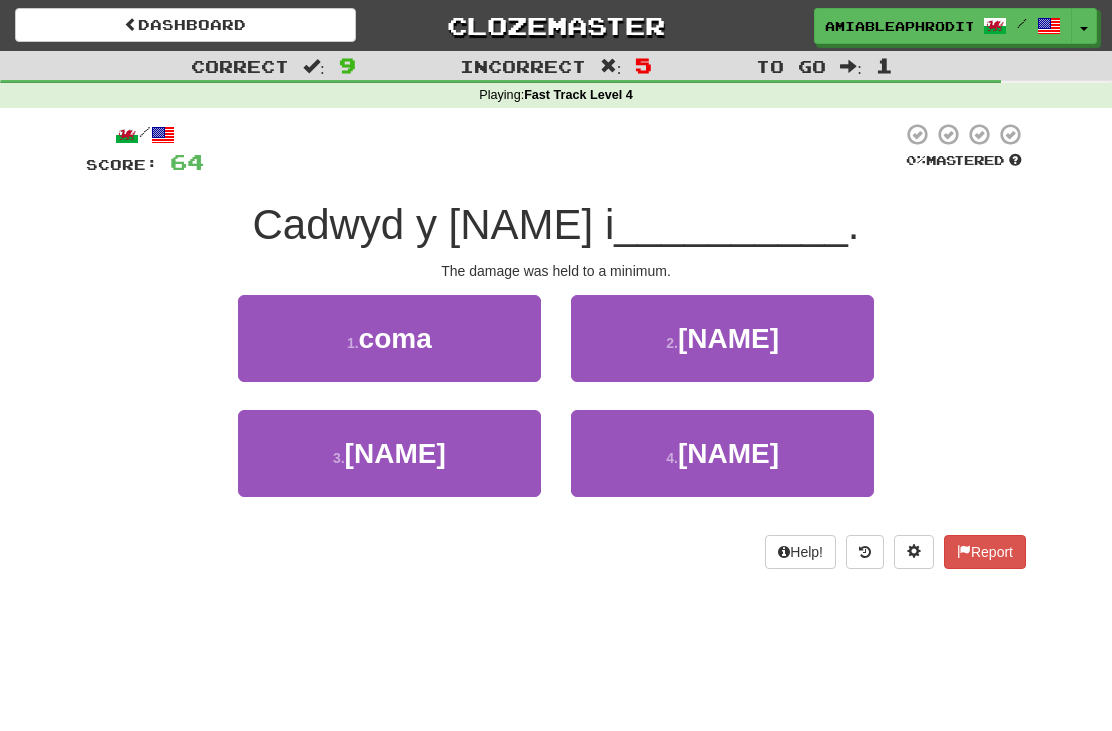 click on "3 .  leiafswm" at bounding box center [389, 453] 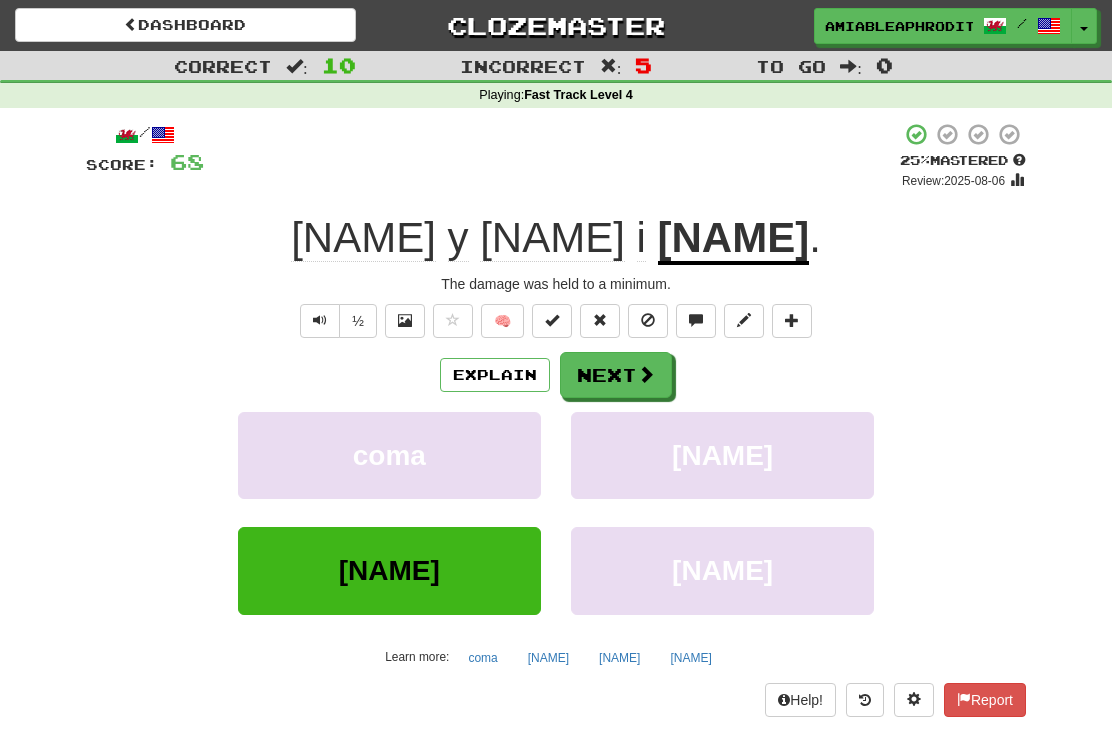 click on "leiafswm" at bounding box center (734, 239) 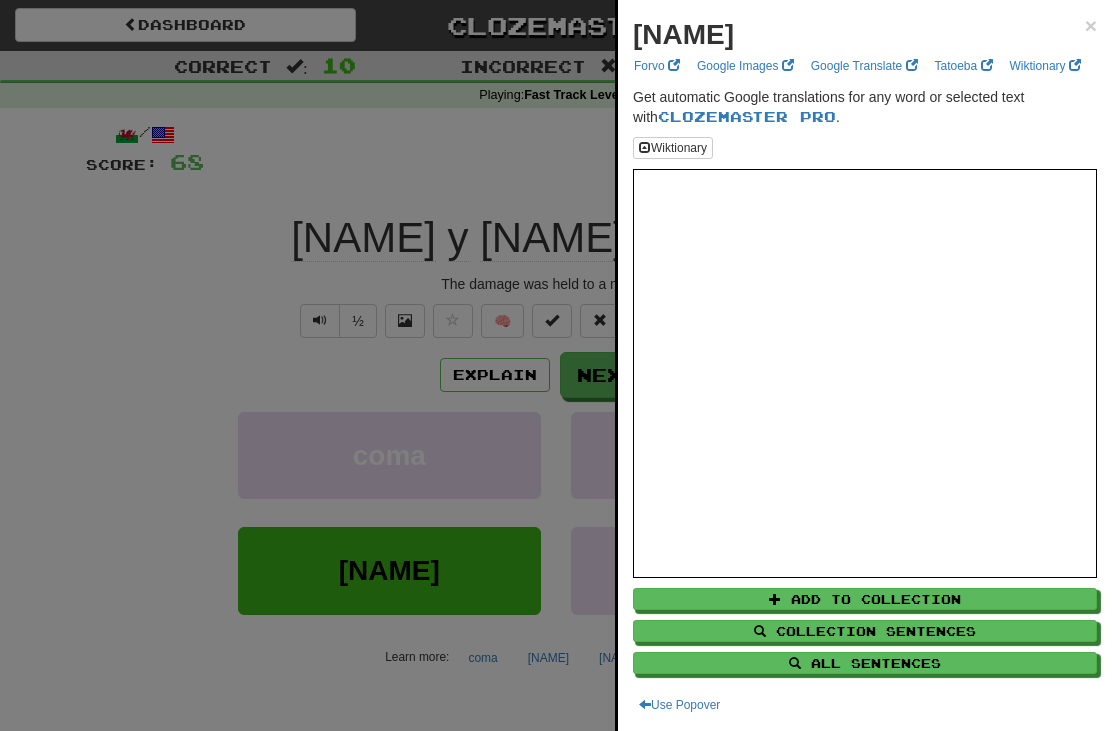 click on "×" at bounding box center [1091, 25] 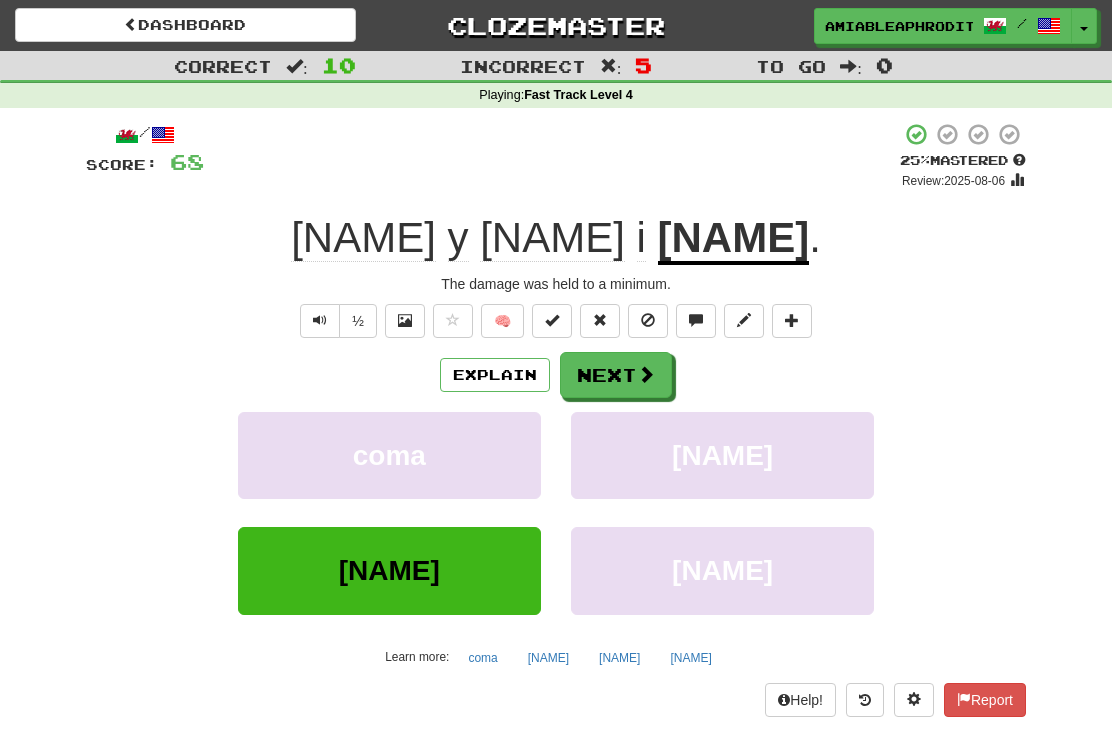 click on "Next" at bounding box center (616, 375) 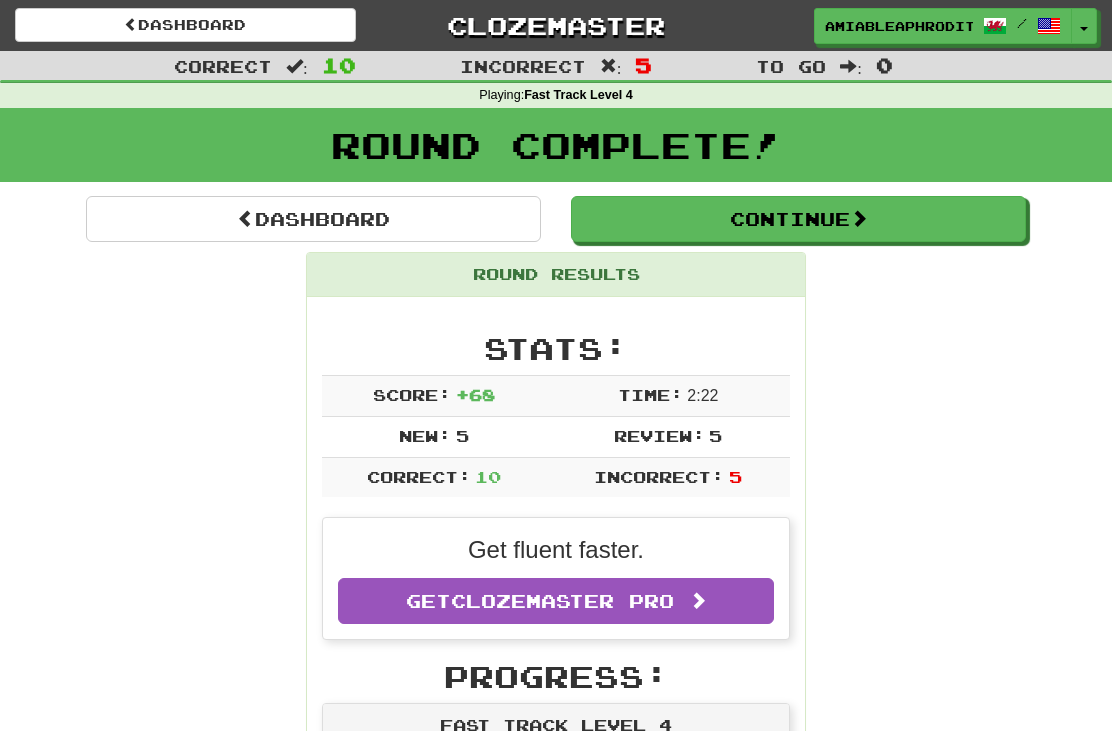 click on "Dashboard" at bounding box center [313, 219] 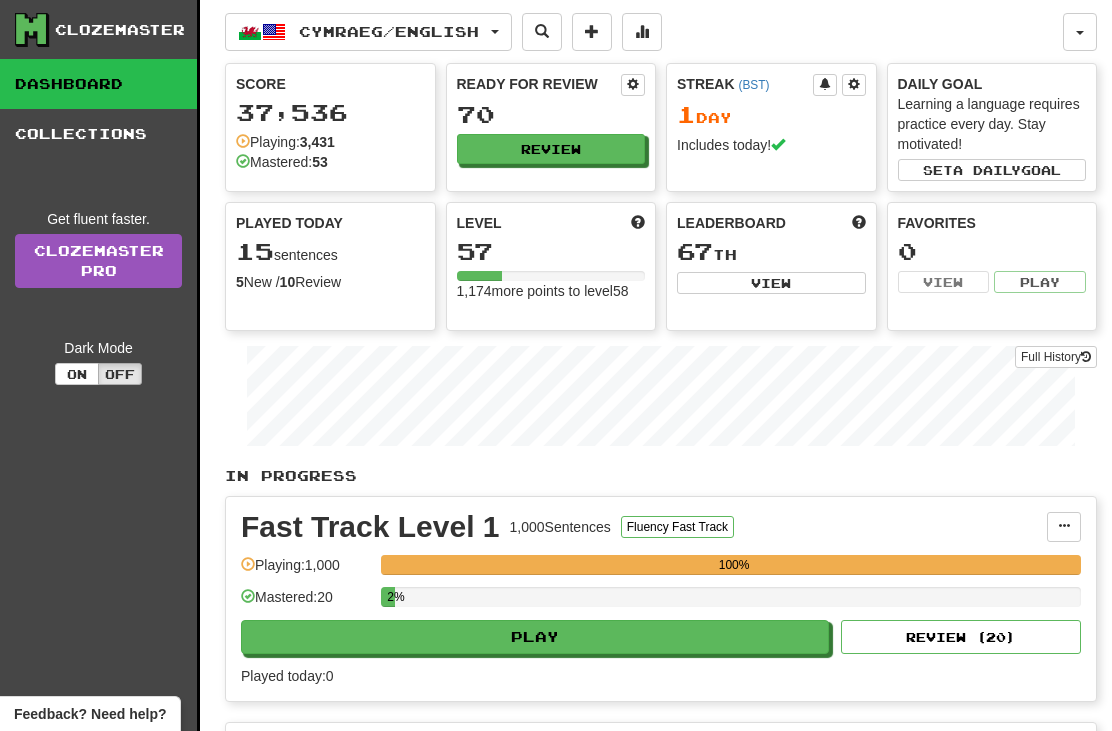 scroll, scrollTop: 0, scrollLeft: 0, axis: both 